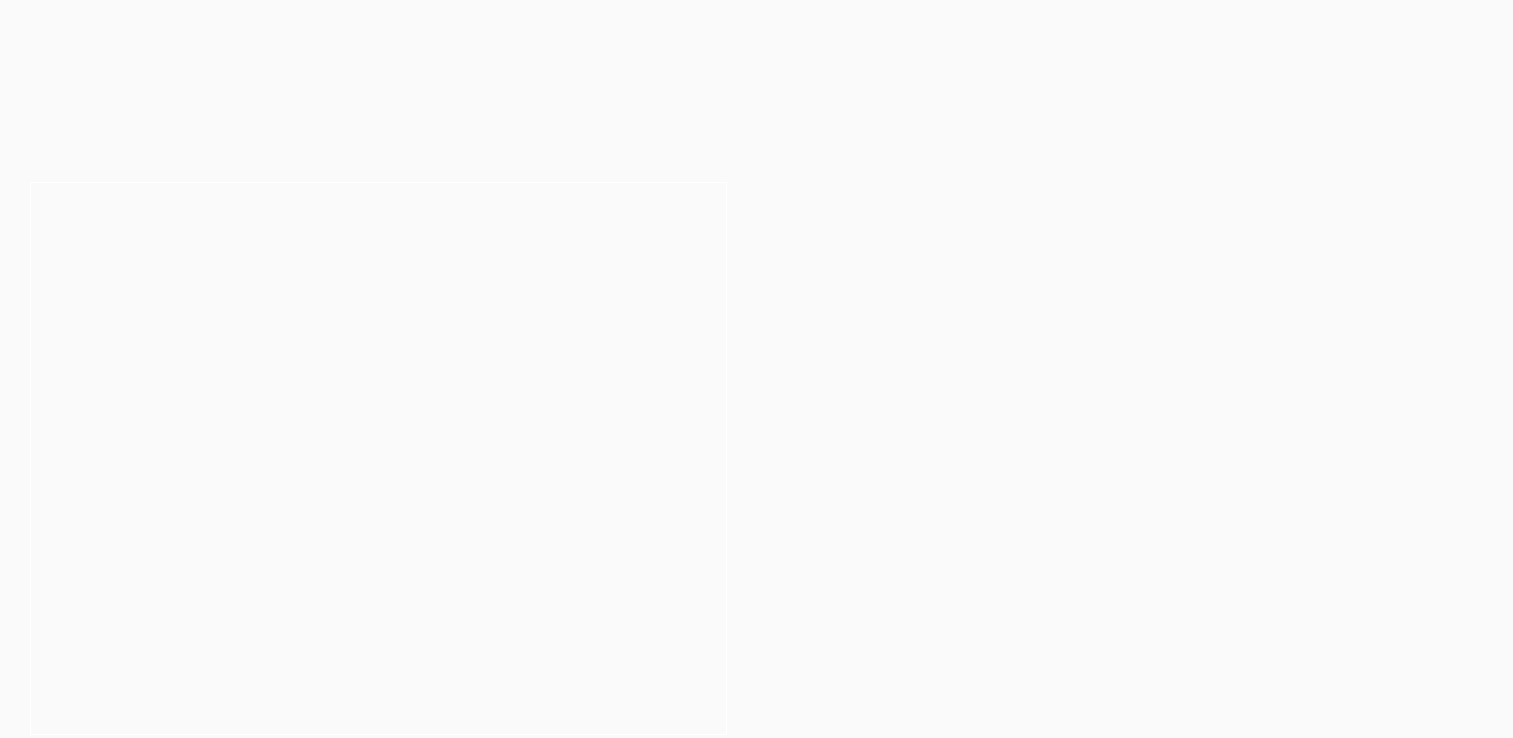 scroll, scrollTop: 0, scrollLeft: 0, axis: both 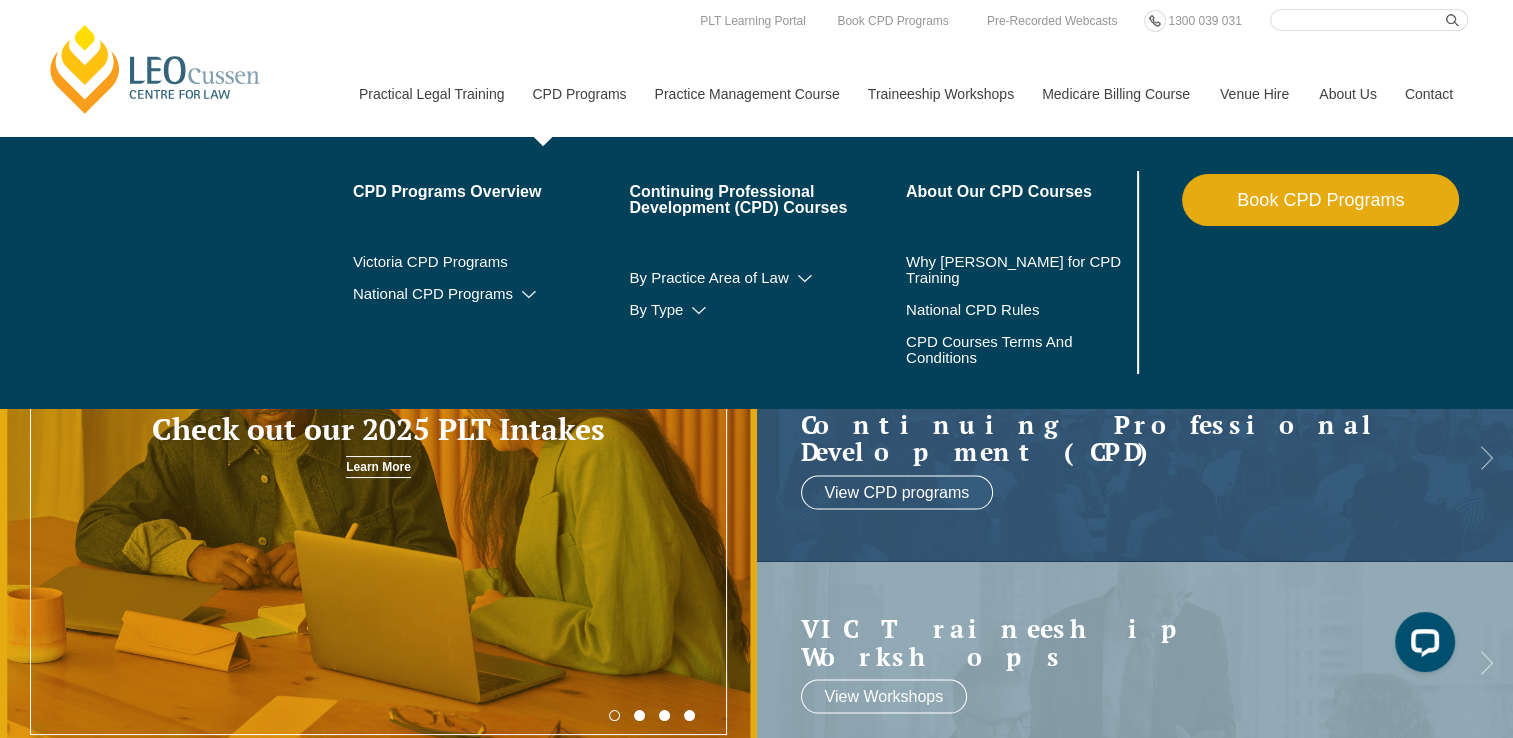 click on "CPD Programs" at bounding box center [578, 94] 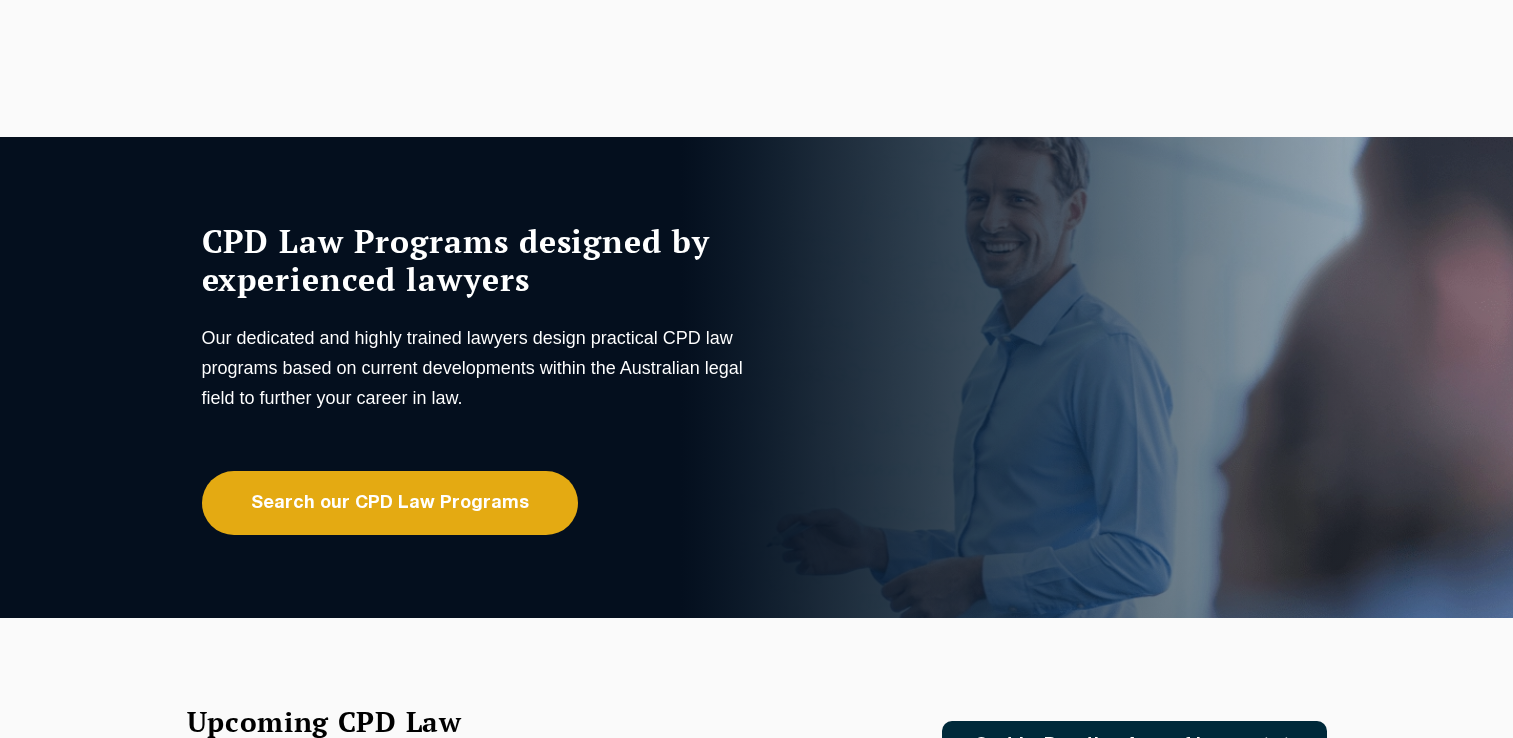 scroll, scrollTop: 273, scrollLeft: 0, axis: vertical 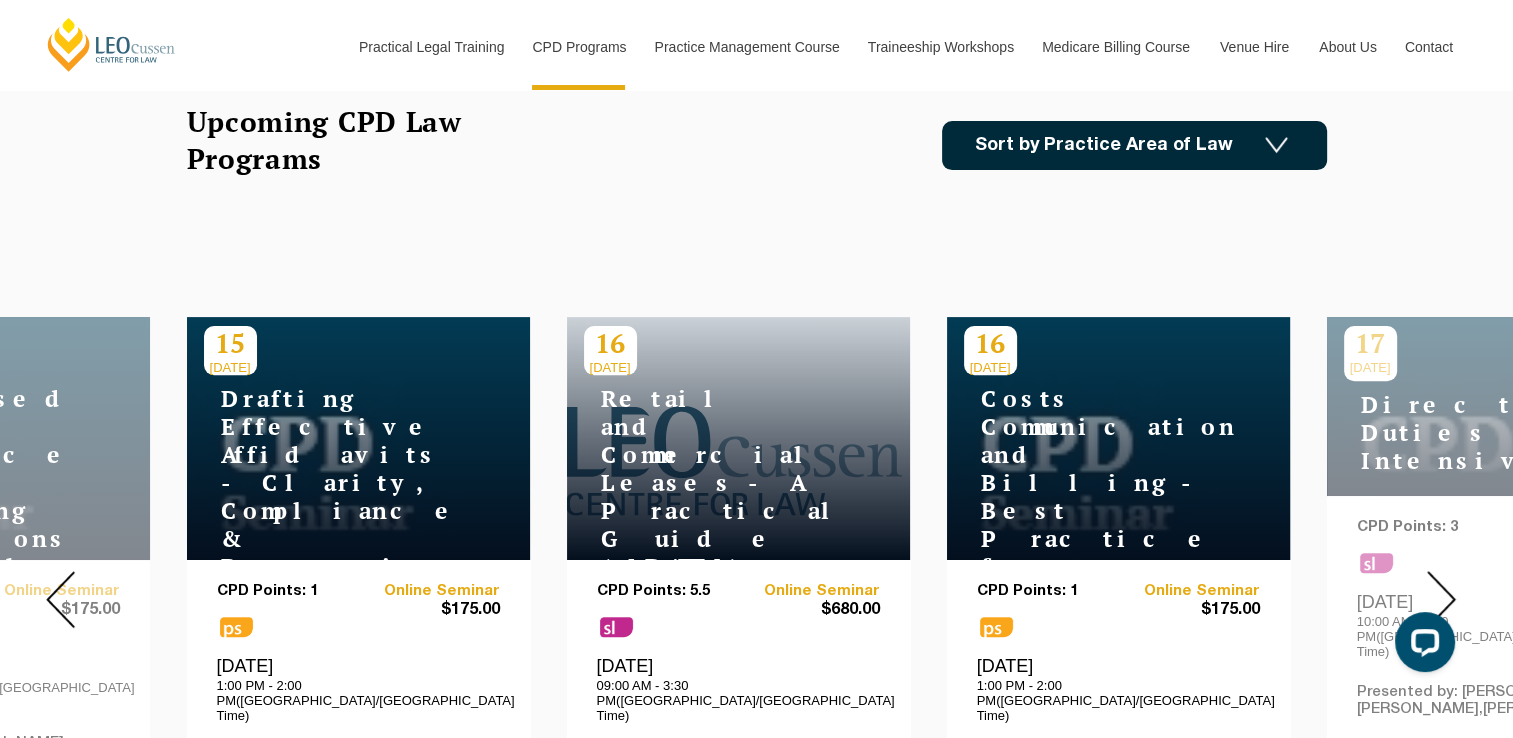 click at bounding box center (1276, 145) 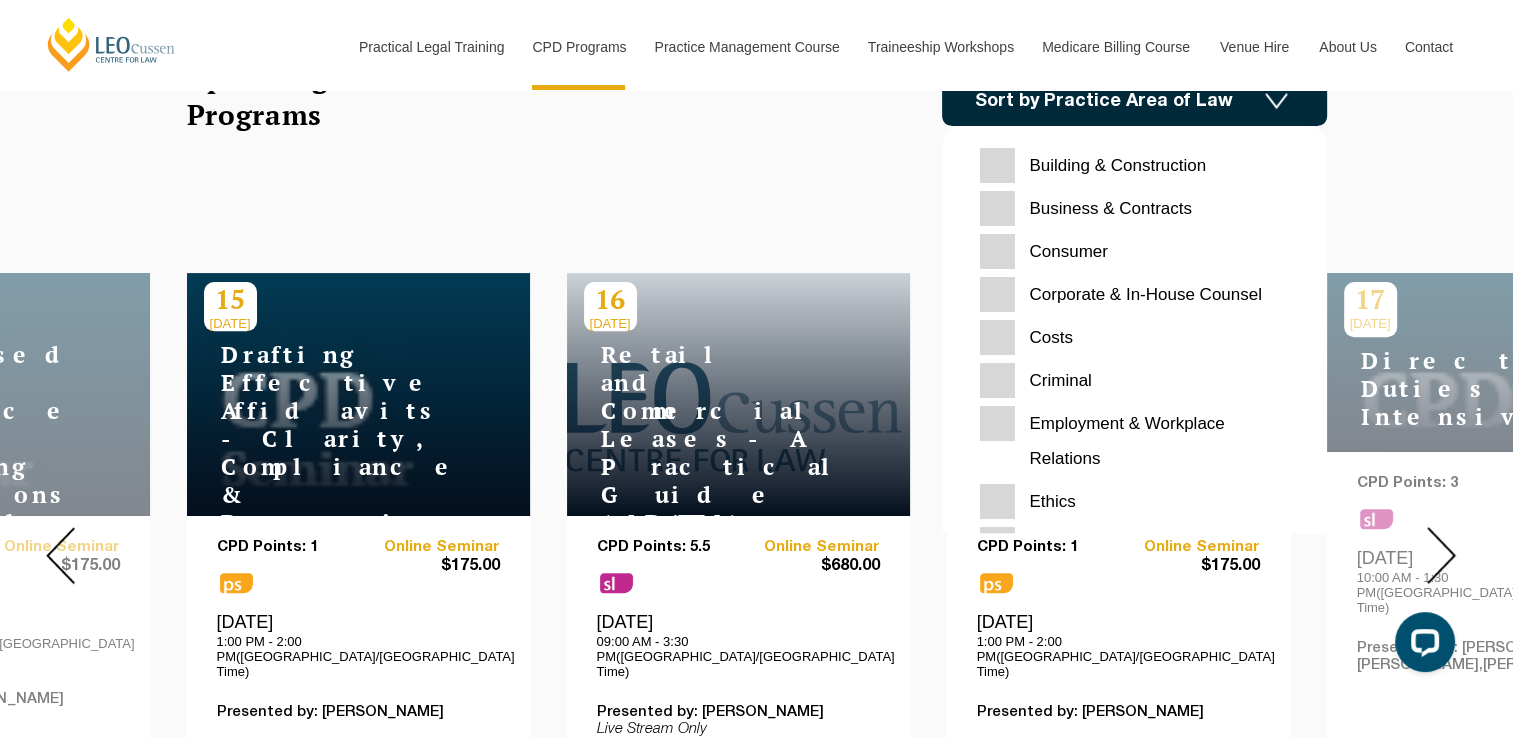 scroll, scrollTop: 600, scrollLeft: 0, axis: vertical 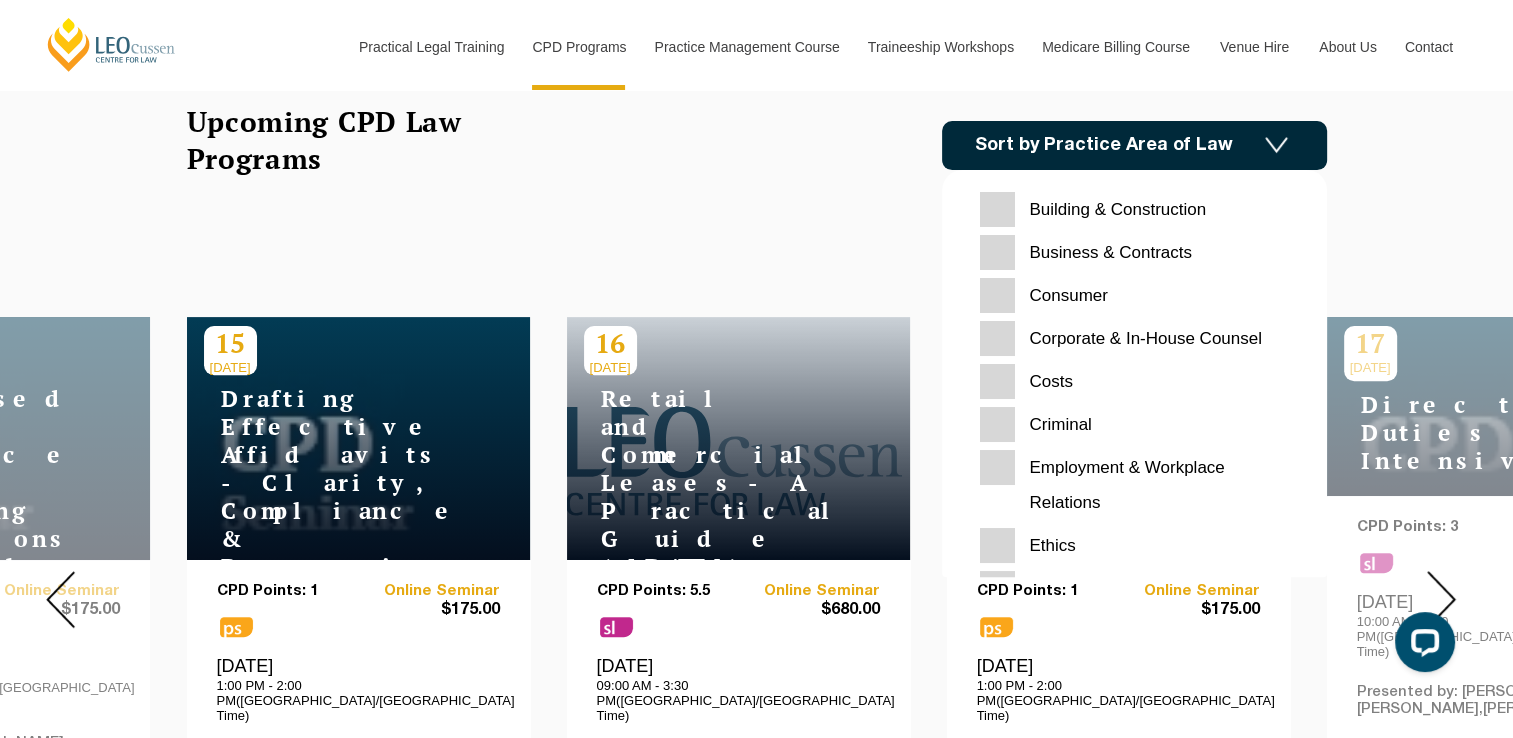 drag, startPoint x: 964, startPoint y: 168, endPoint x: 945, endPoint y: 181, distance: 23.021729 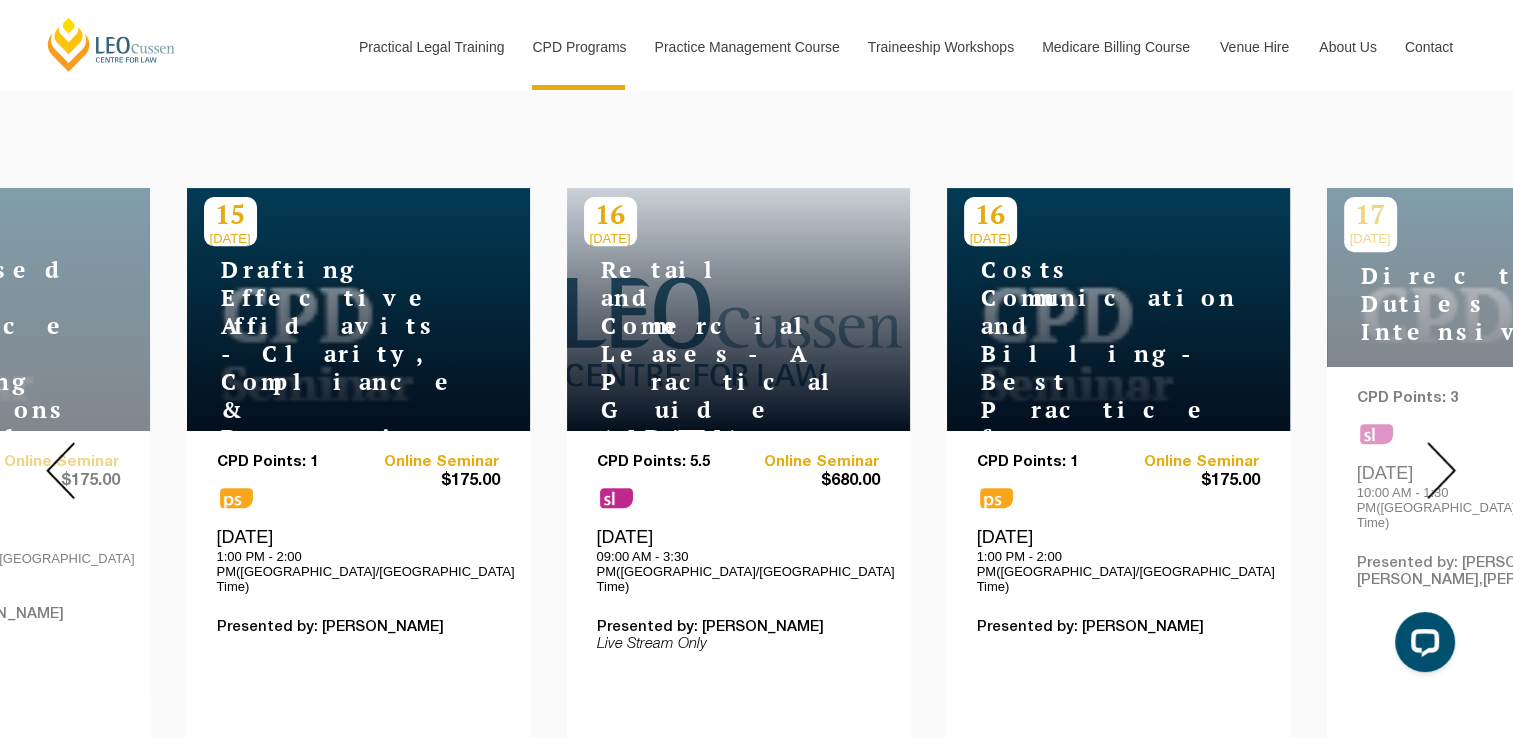 scroll, scrollTop: 900, scrollLeft: 0, axis: vertical 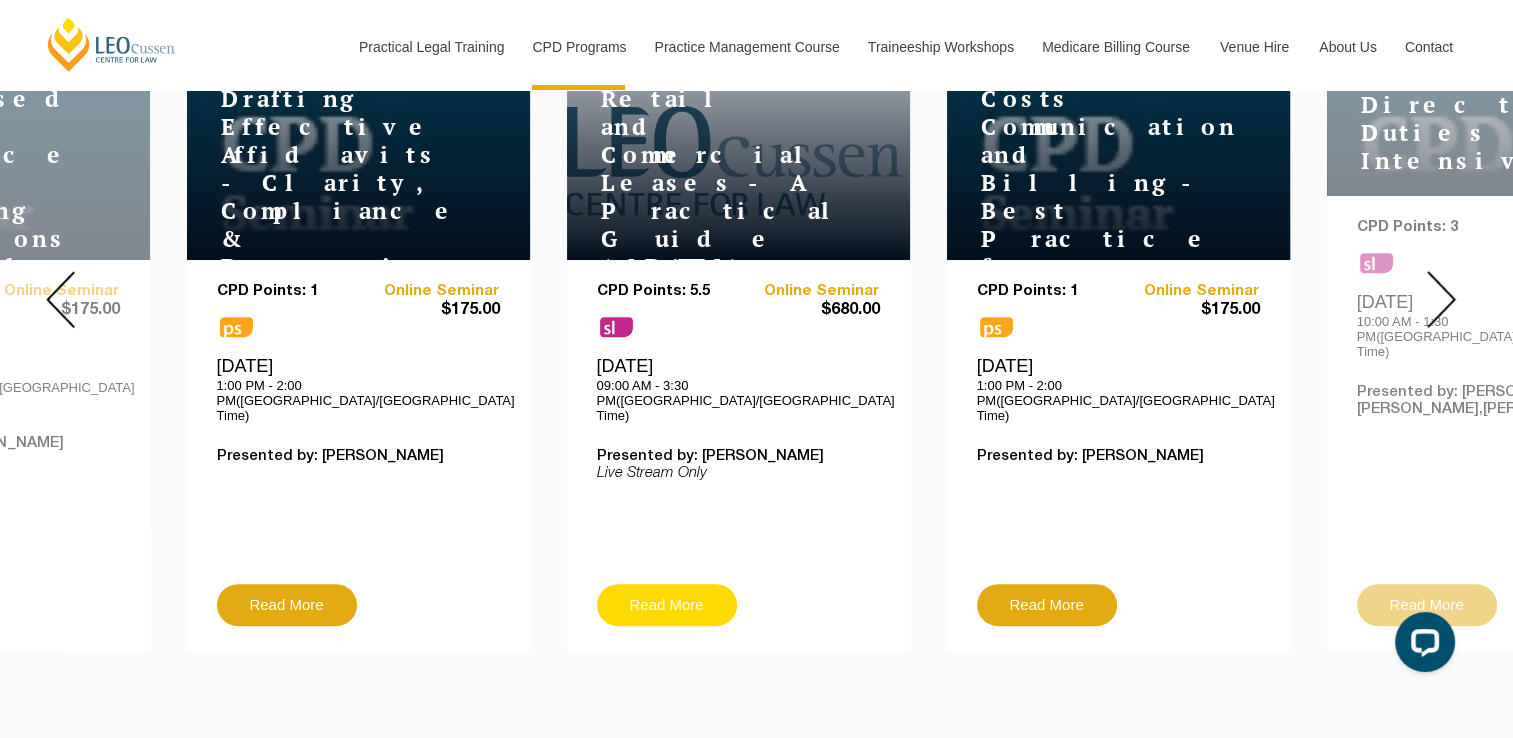 click on "Read More" at bounding box center [667, 605] 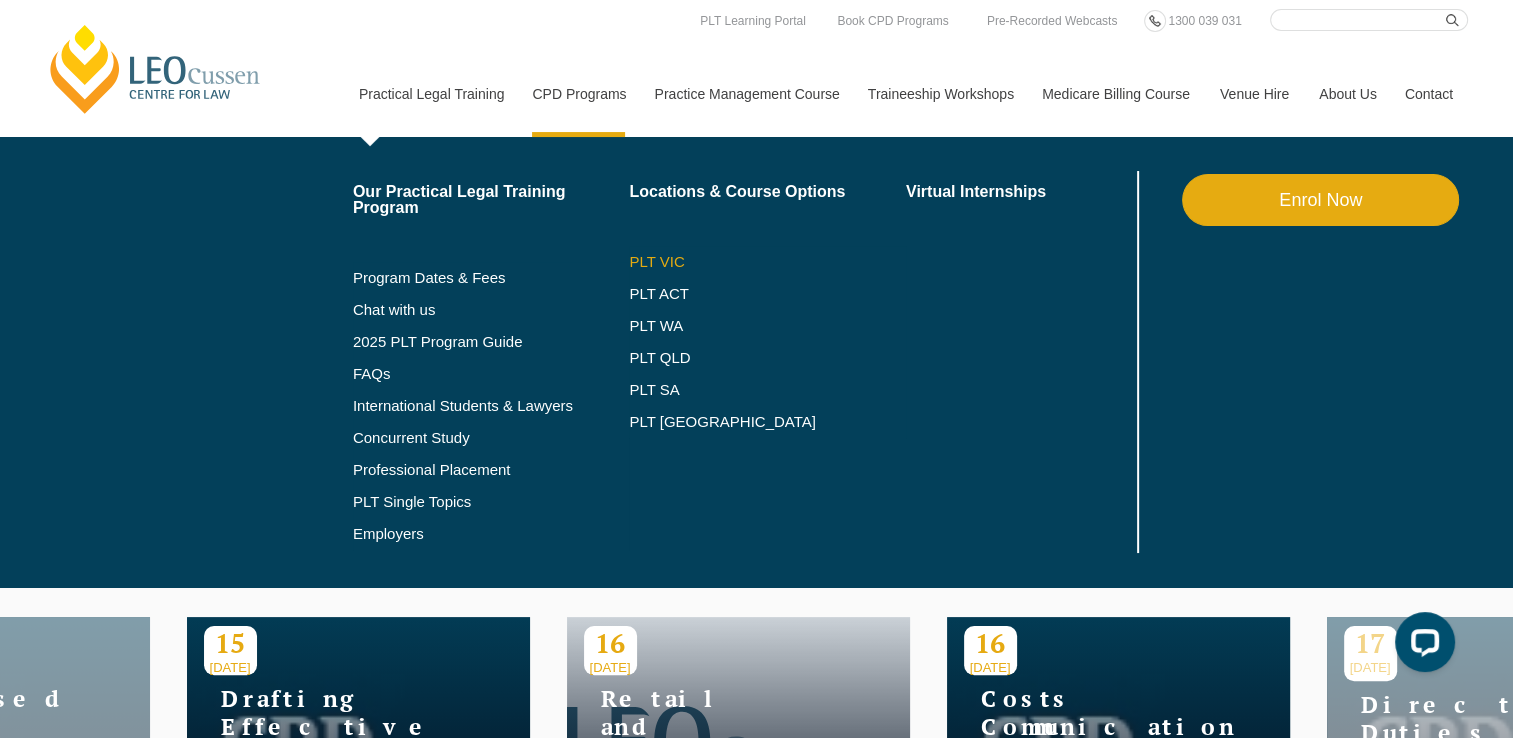 scroll, scrollTop: 0, scrollLeft: 0, axis: both 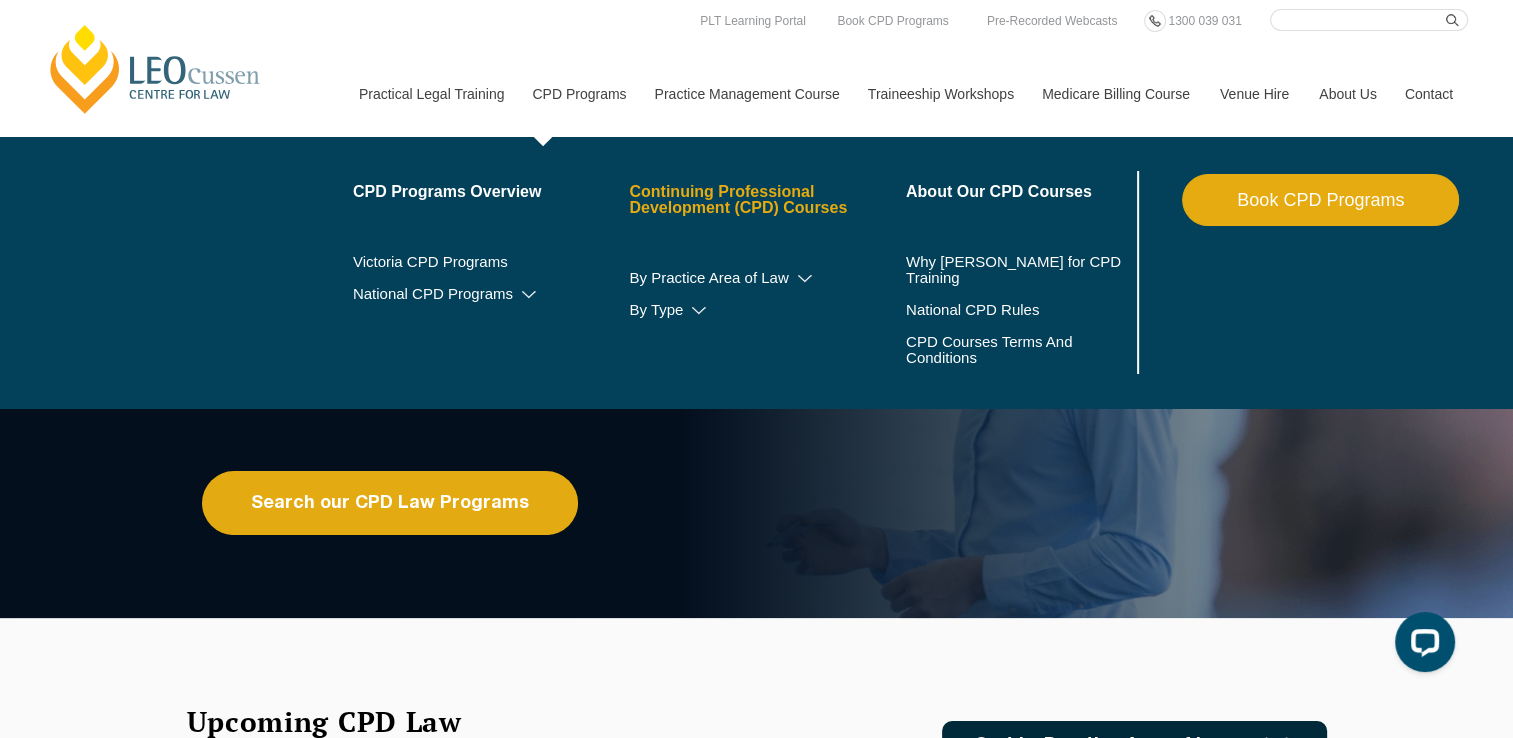 click on "Continuing Professional Development (CPD) Courses" at bounding box center (767, 200) 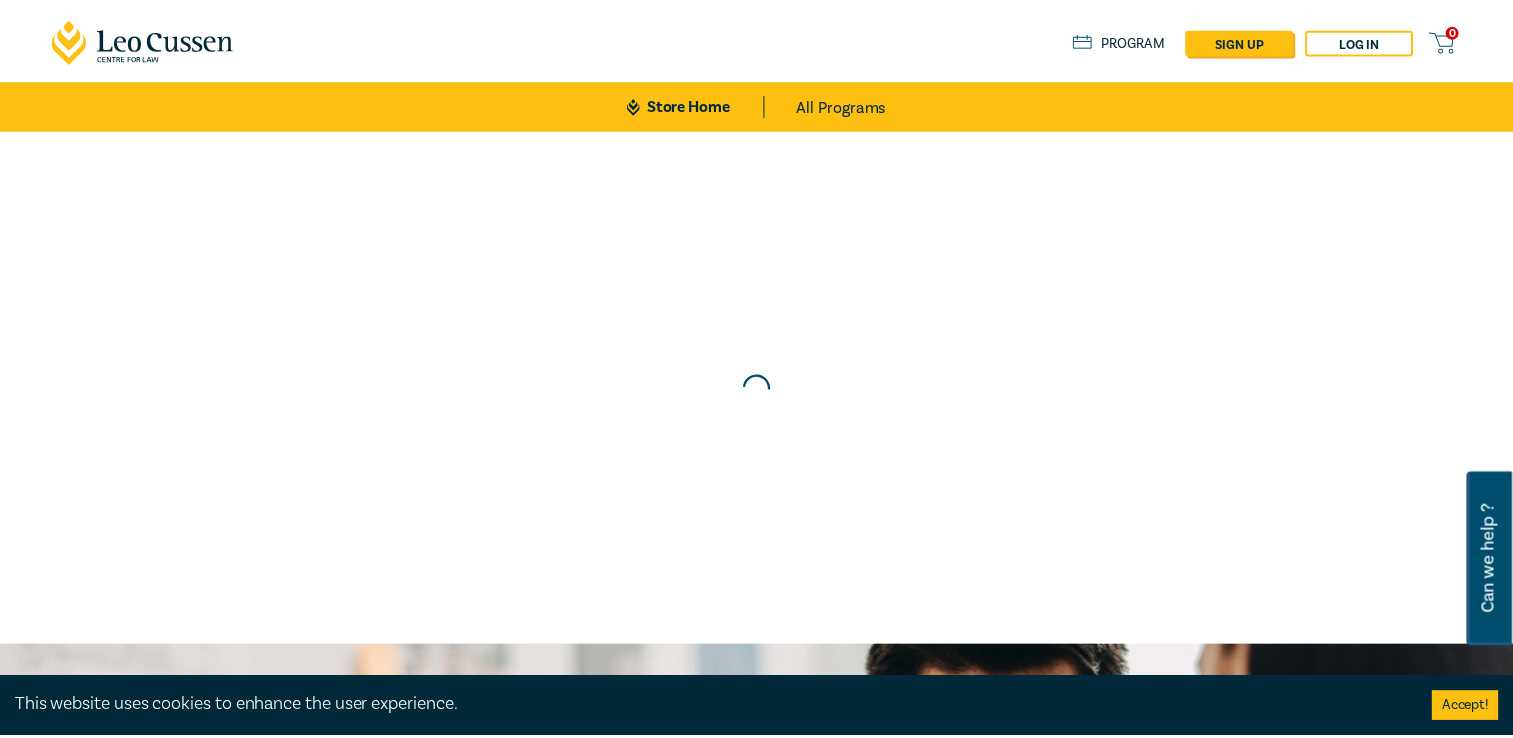 scroll, scrollTop: 0, scrollLeft: 0, axis: both 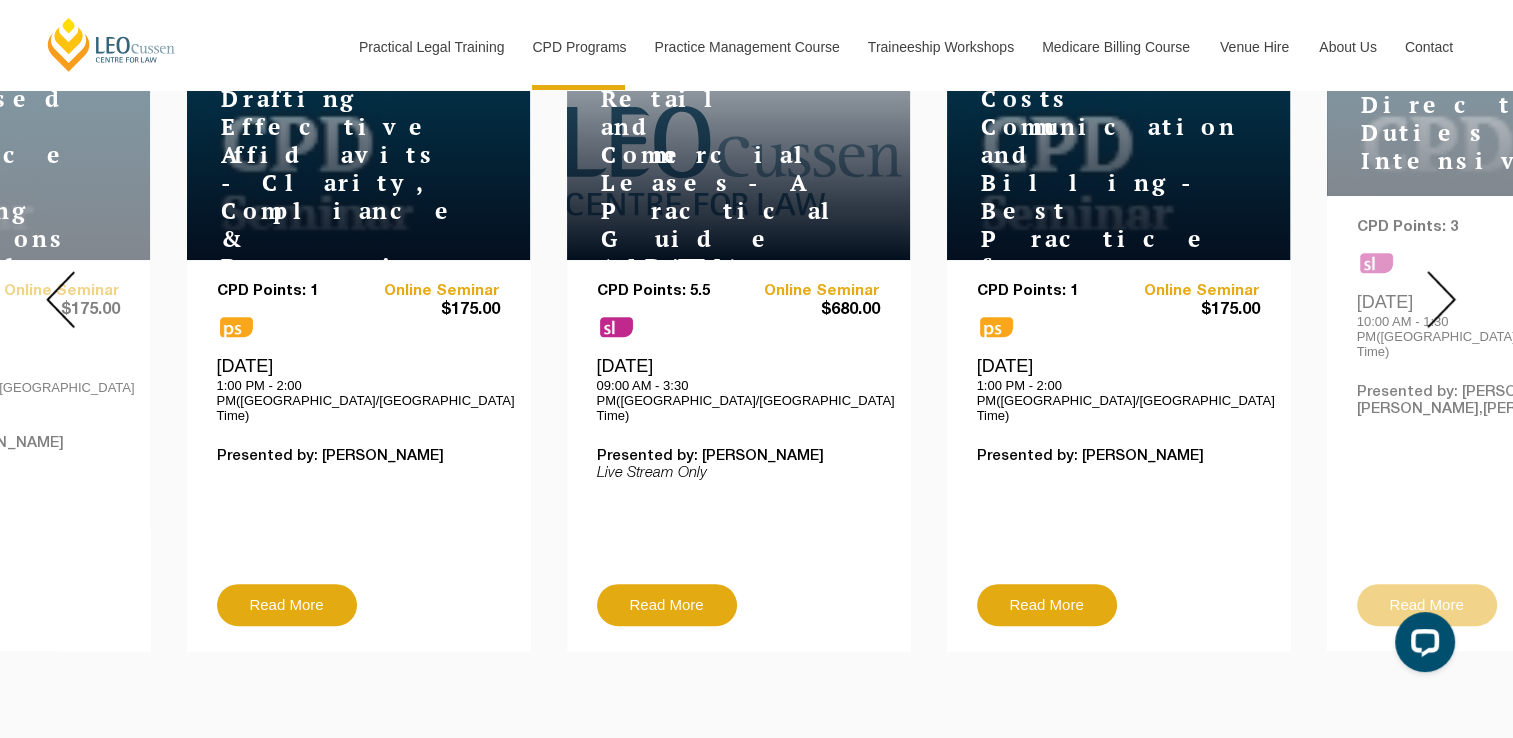 click at bounding box center (1441, 299) 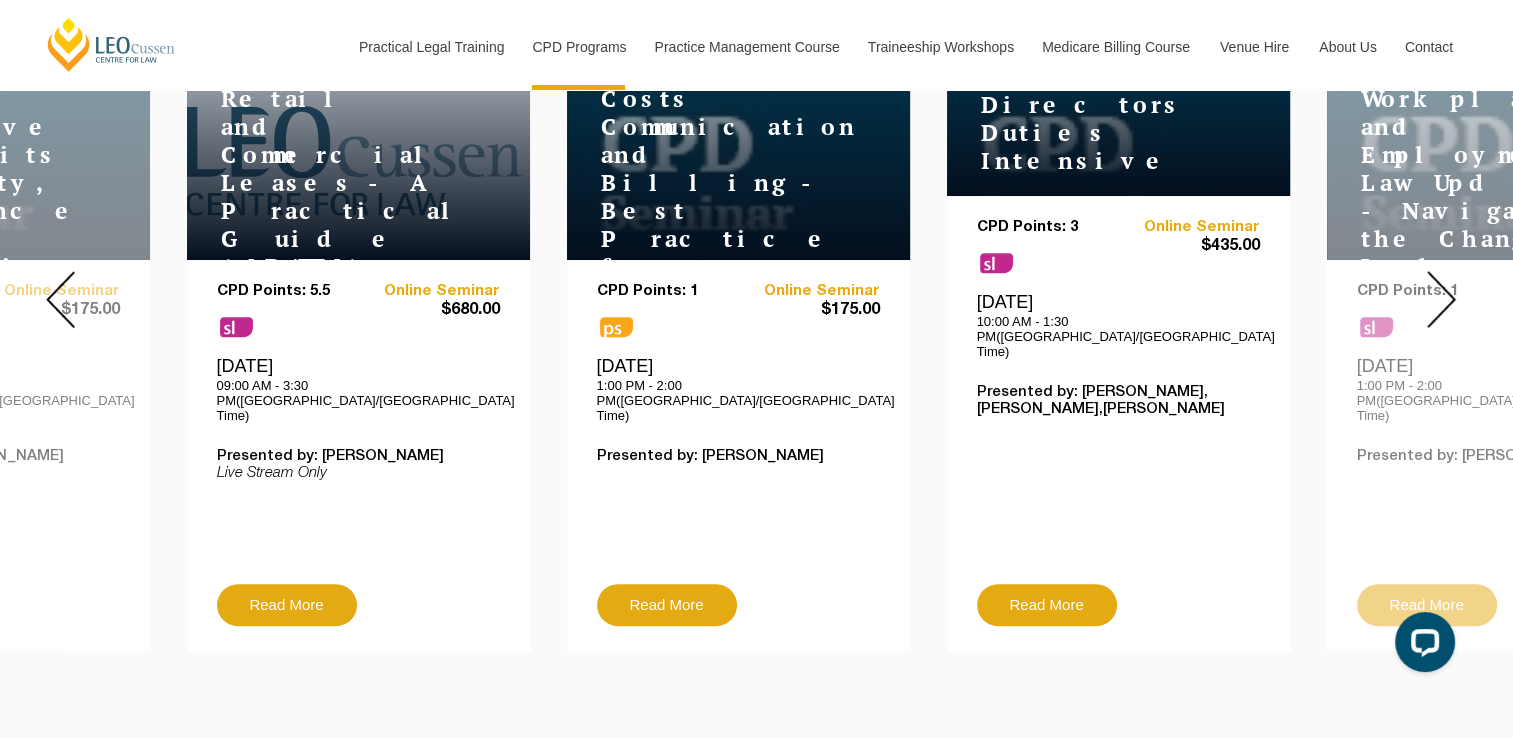 click at bounding box center [1441, 299] 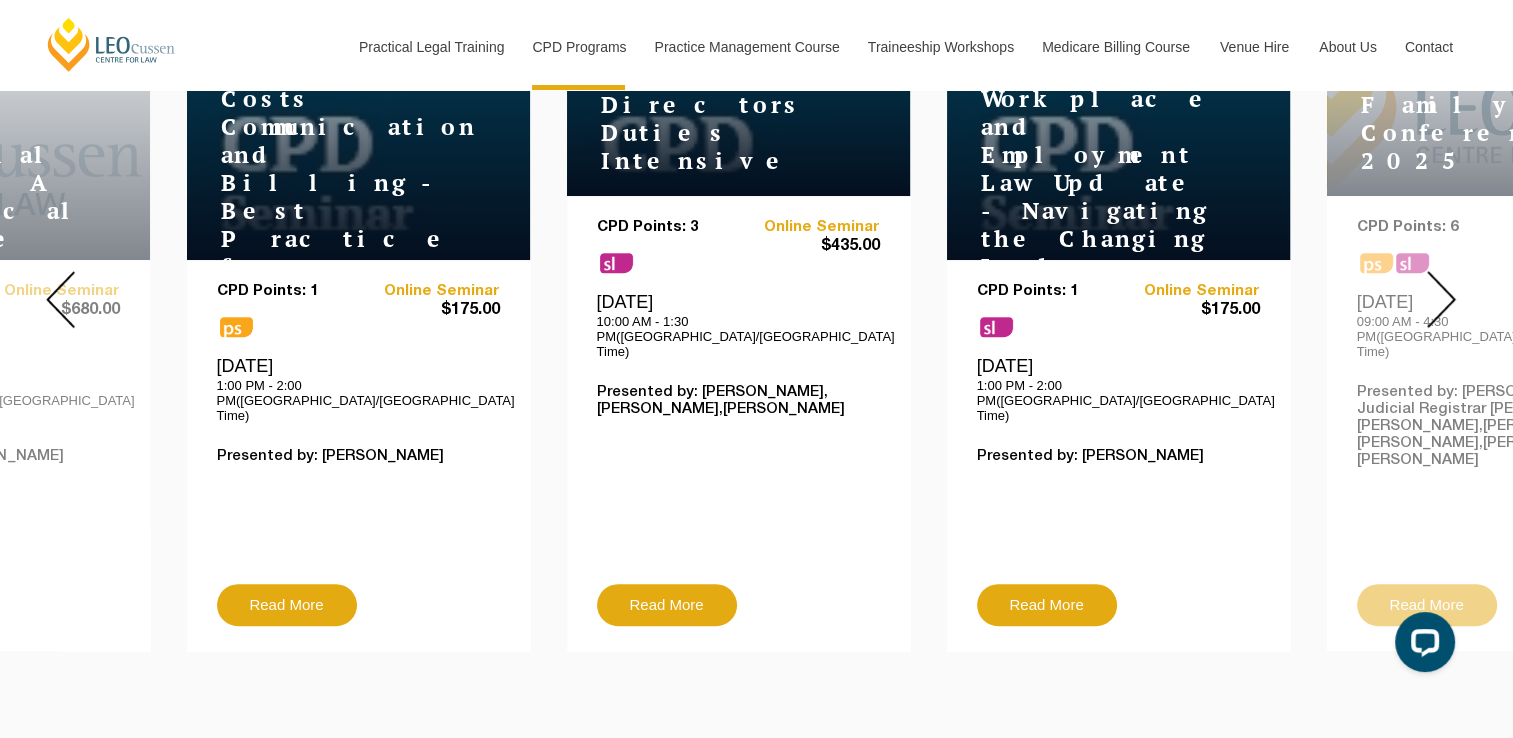 click at bounding box center (1441, 299) 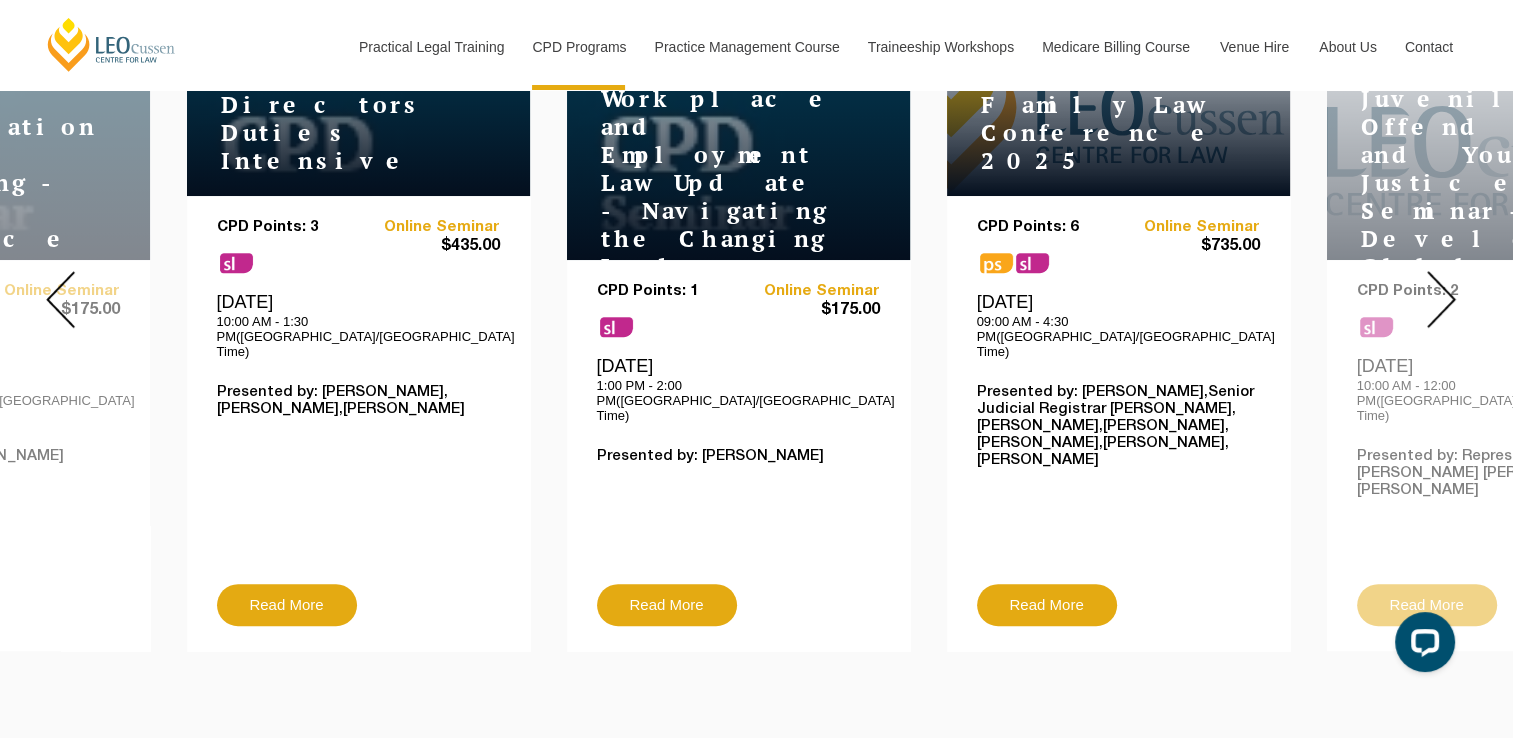 click at bounding box center (1441, 299) 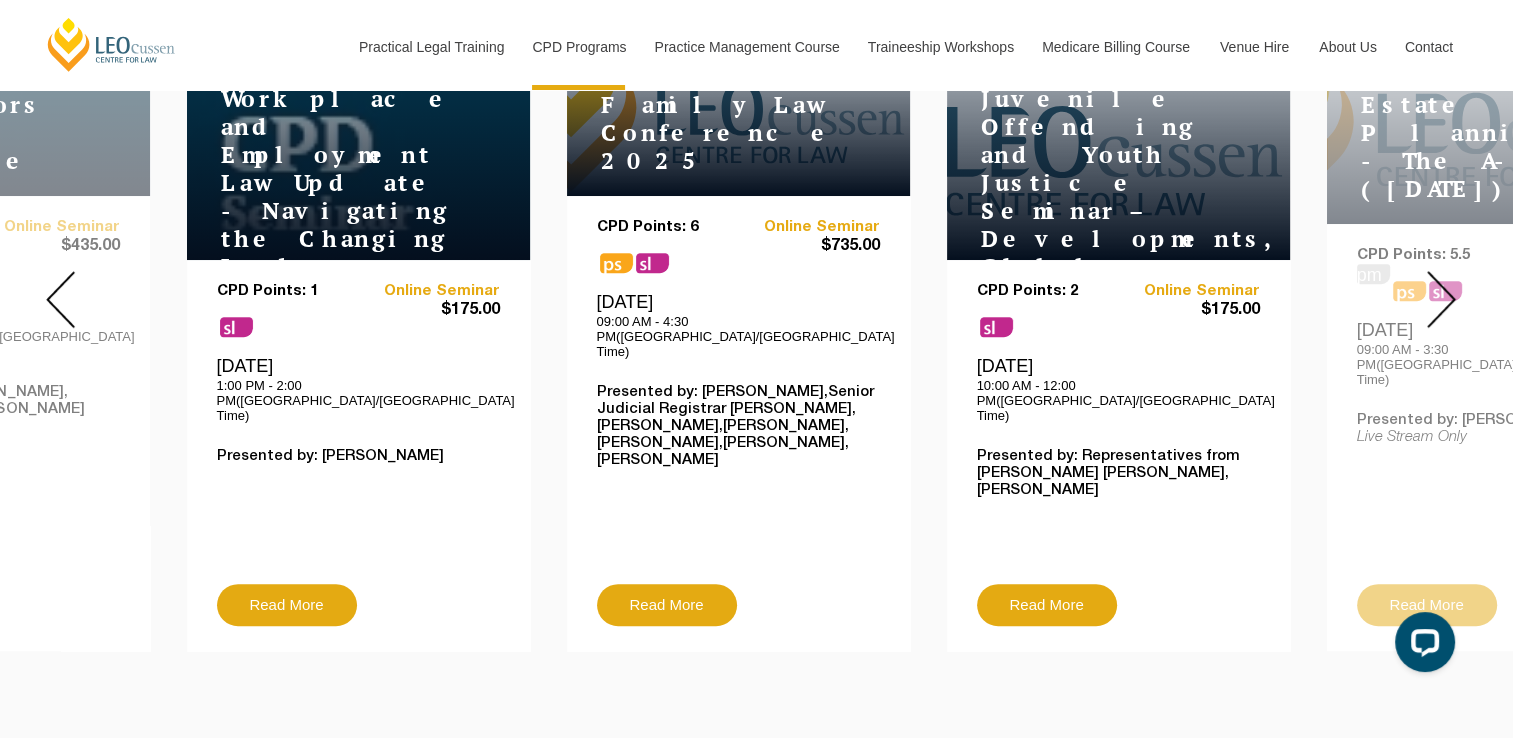 click at bounding box center [1441, 299] 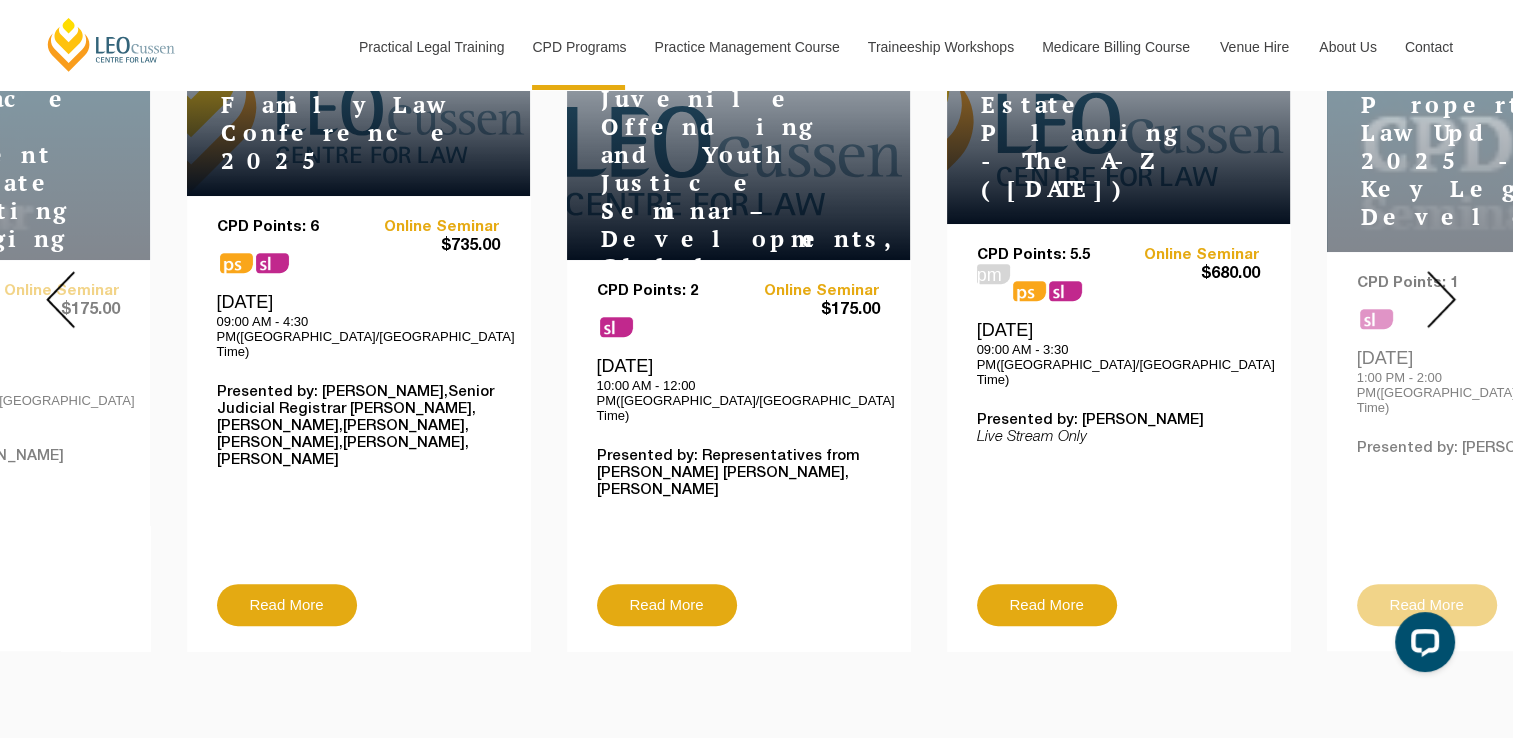 click at bounding box center [1441, 299] 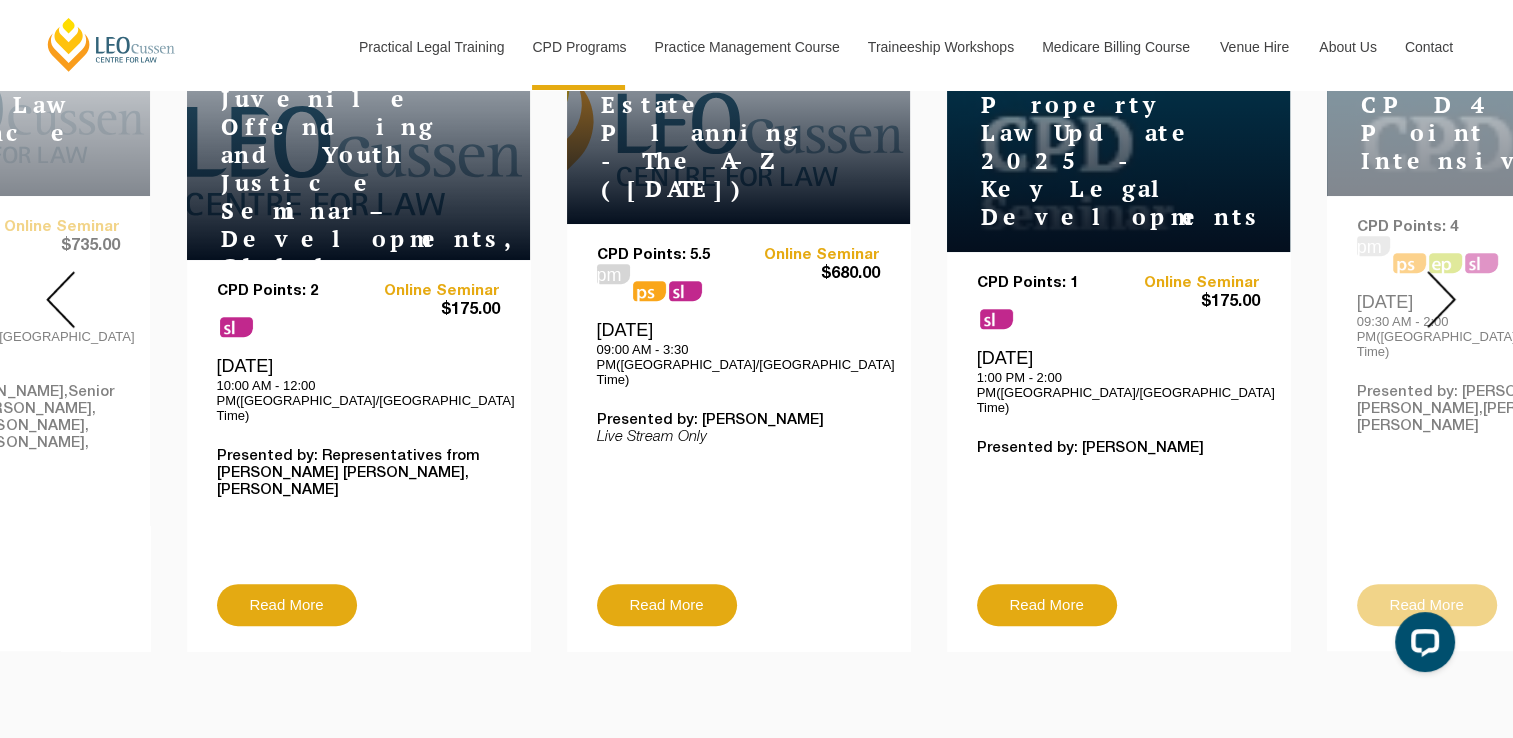click at bounding box center [1441, 299] 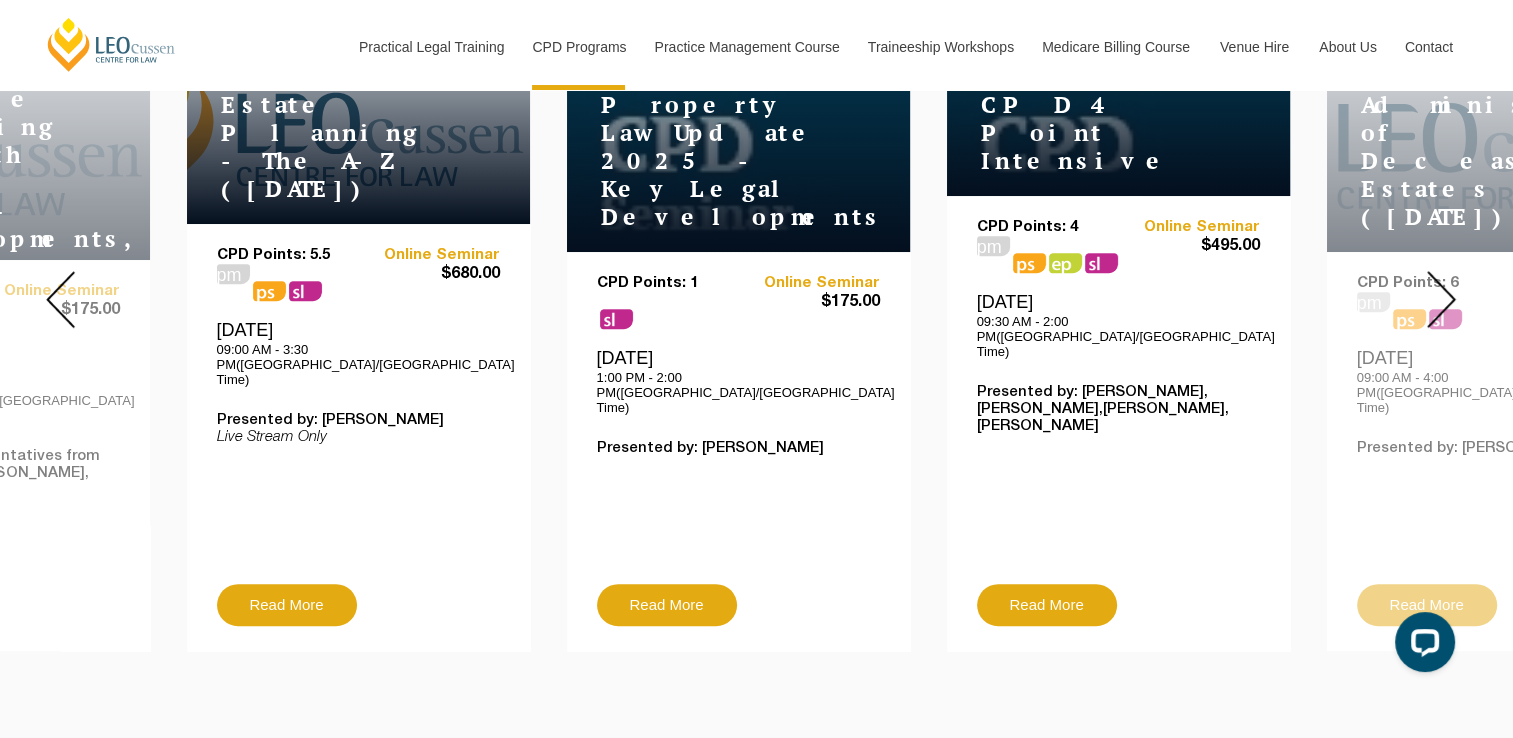 click at bounding box center (1441, 299) 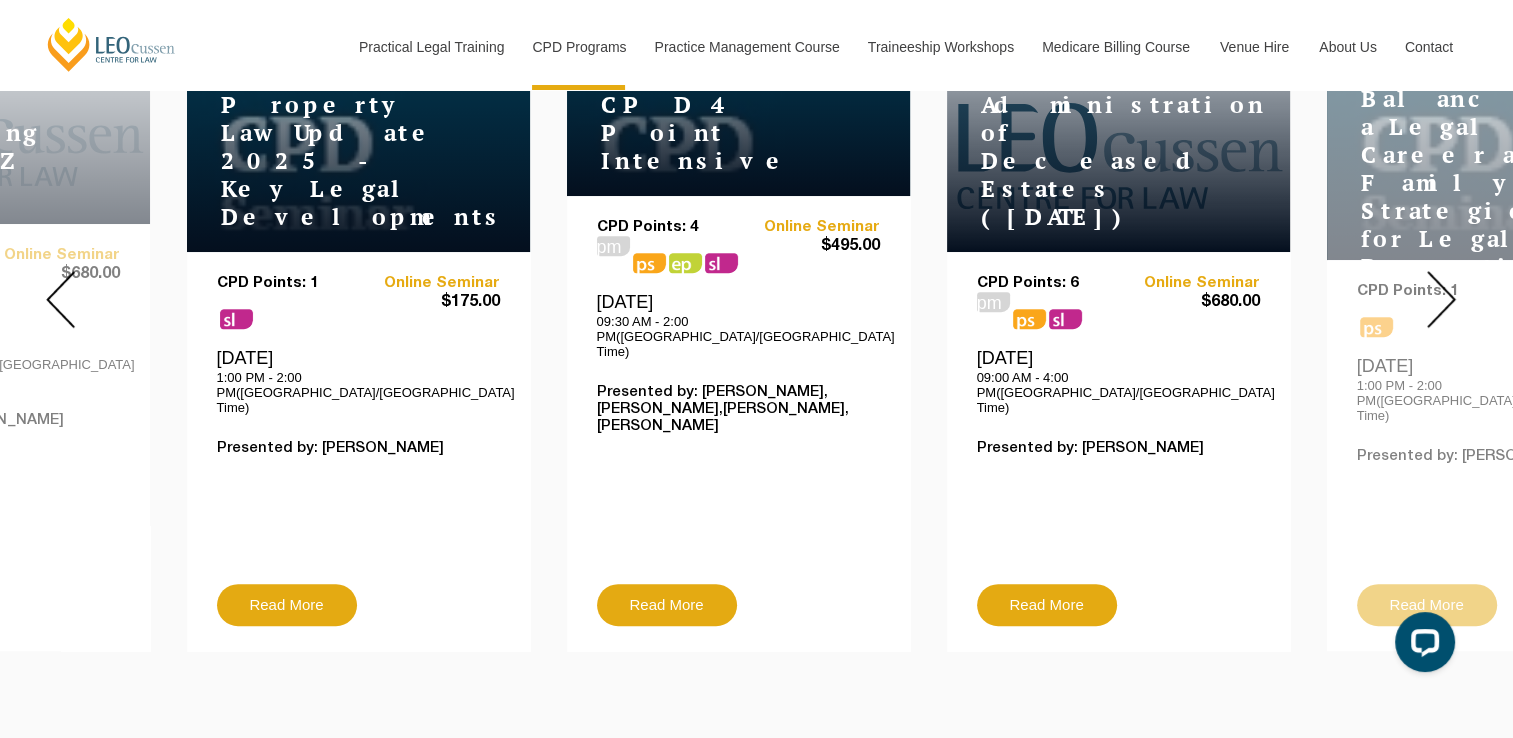 click at bounding box center (1441, 299) 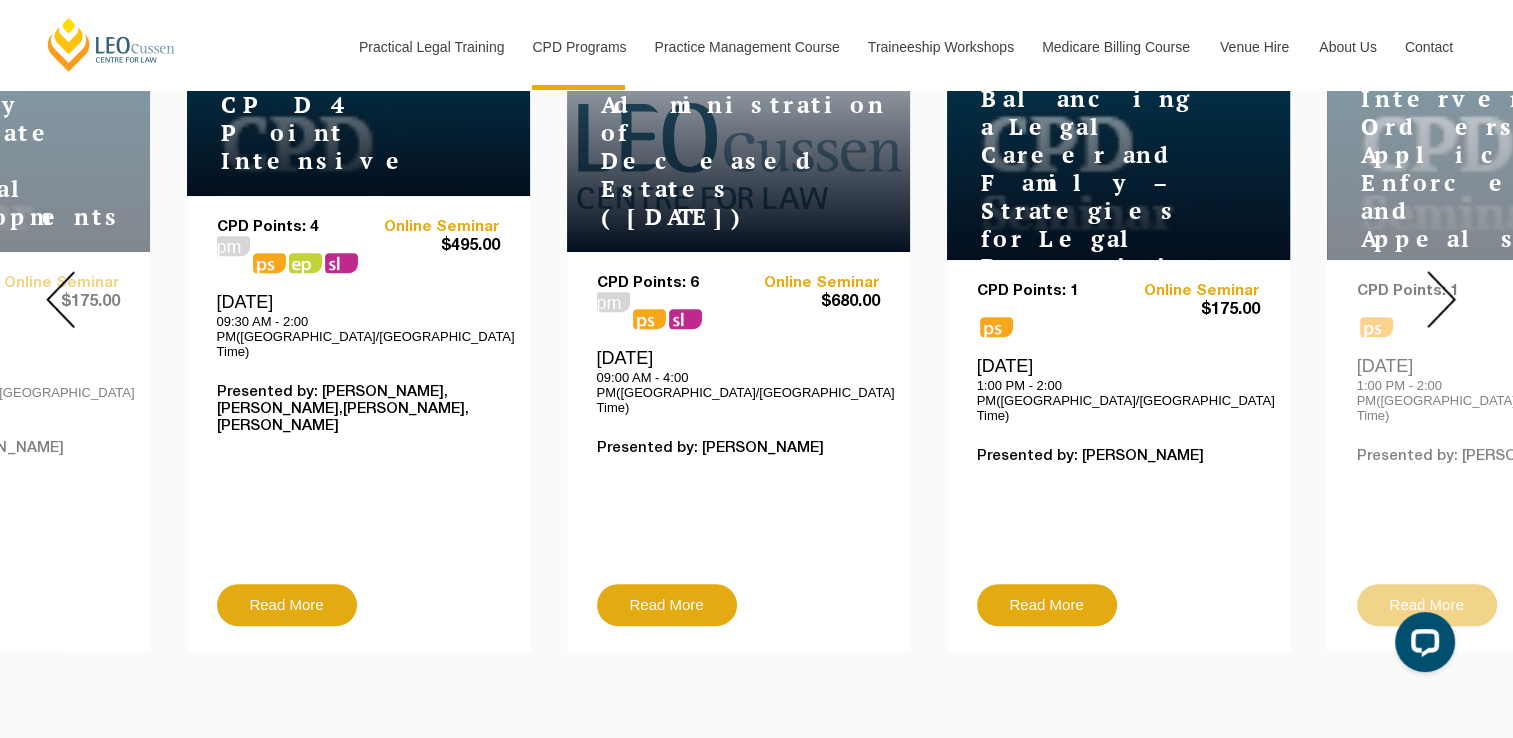 click at bounding box center [1441, 299] 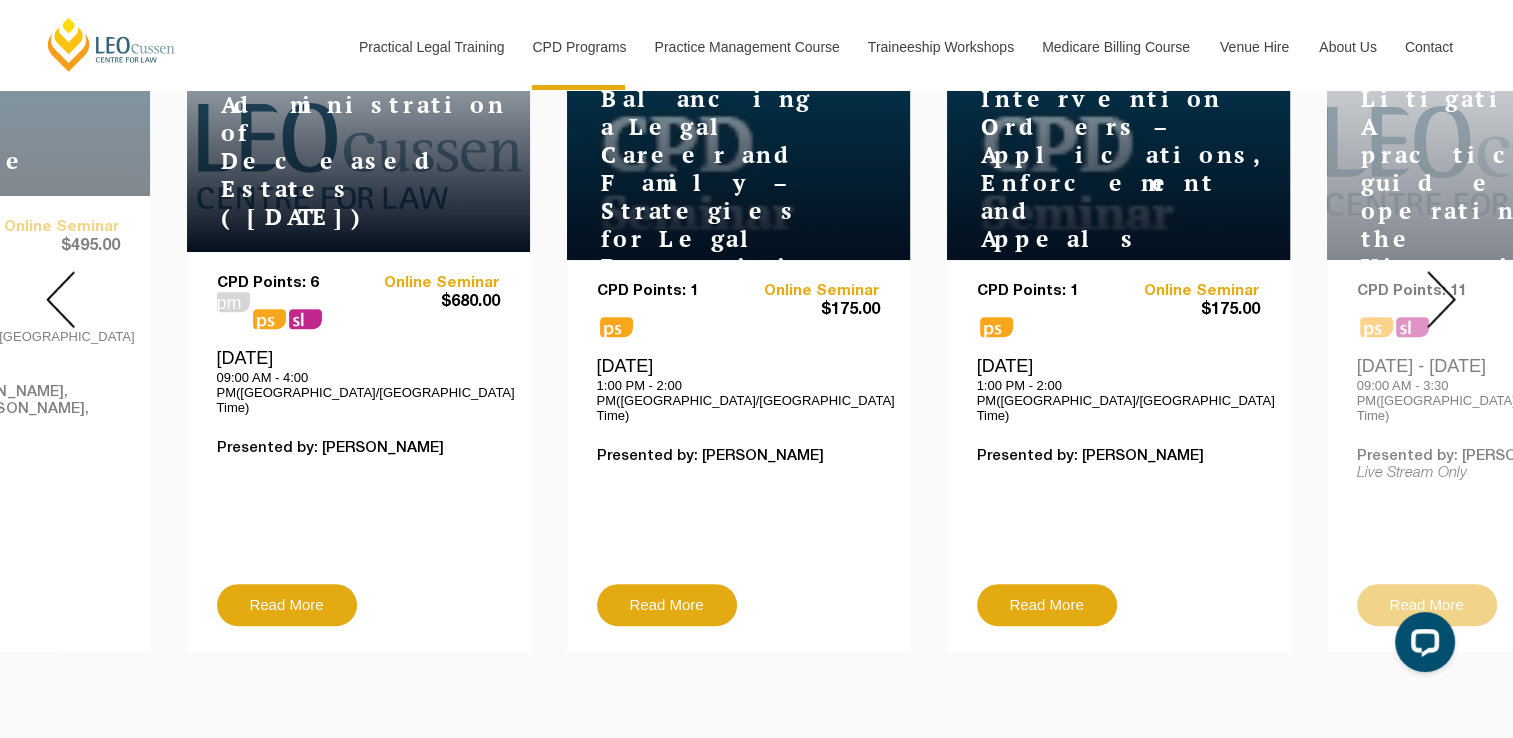 click at bounding box center [1441, 299] 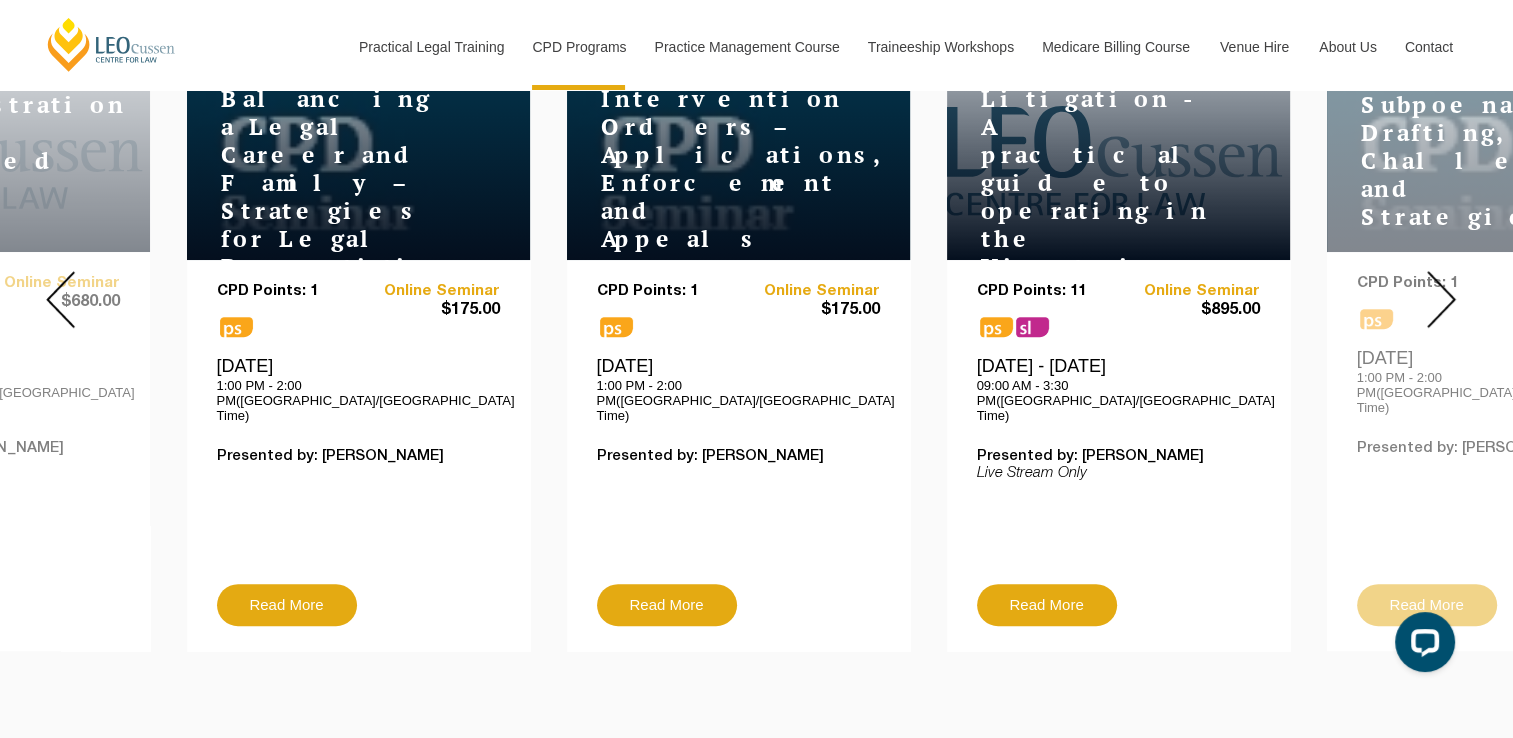 click at bounding box center (1441, 299) 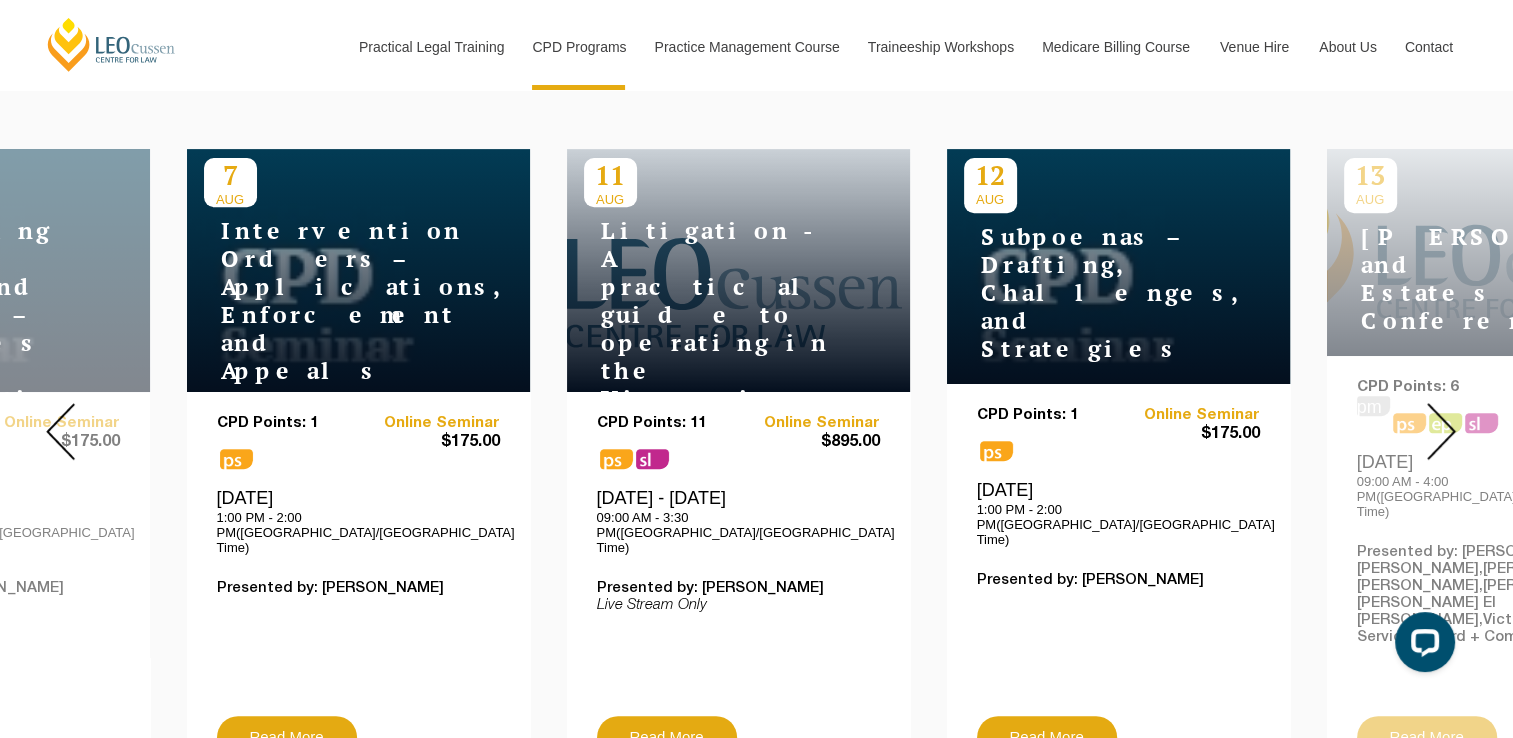 scroll, scrollTop: 700, scrollLeft: 0, axis: vertical 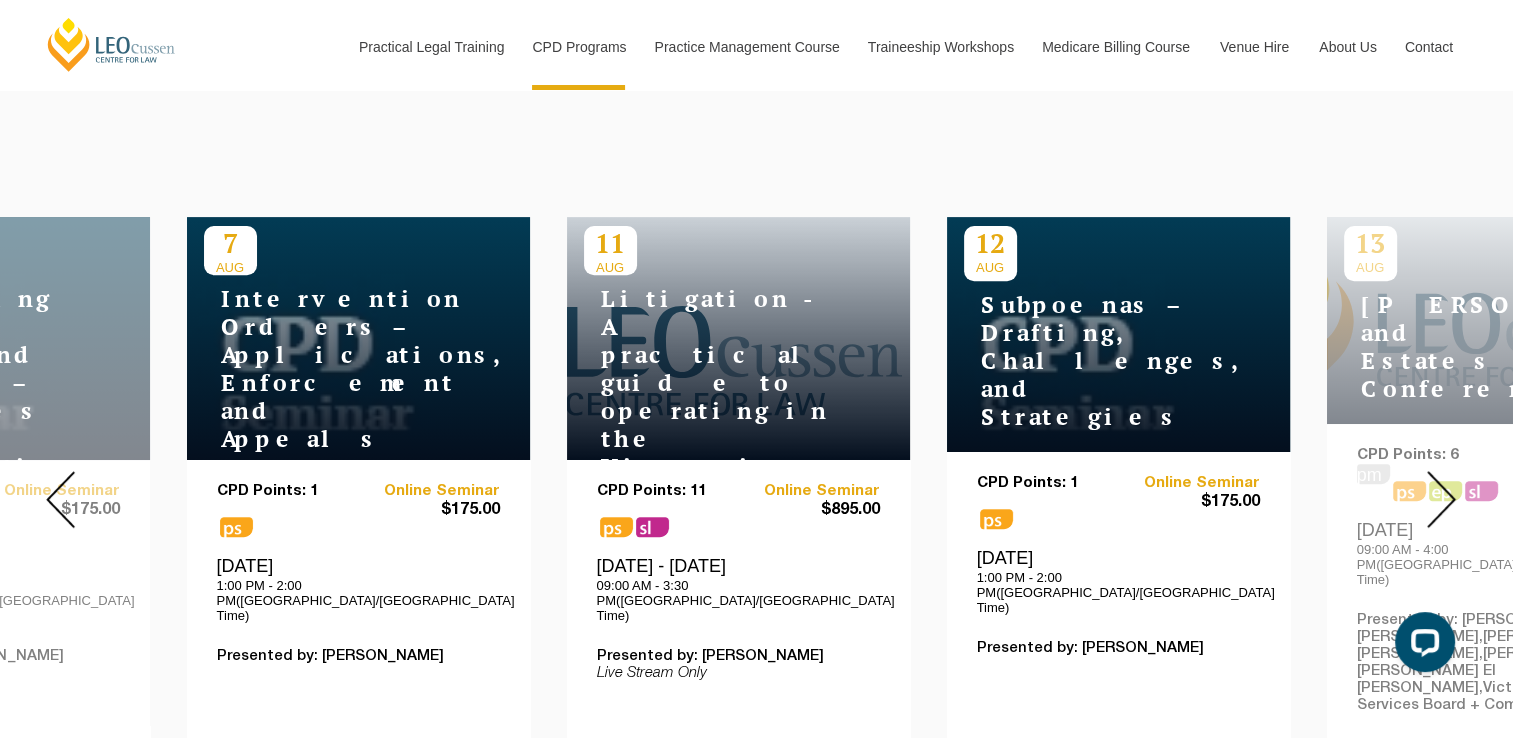 click at bounding box center (1441, 499) 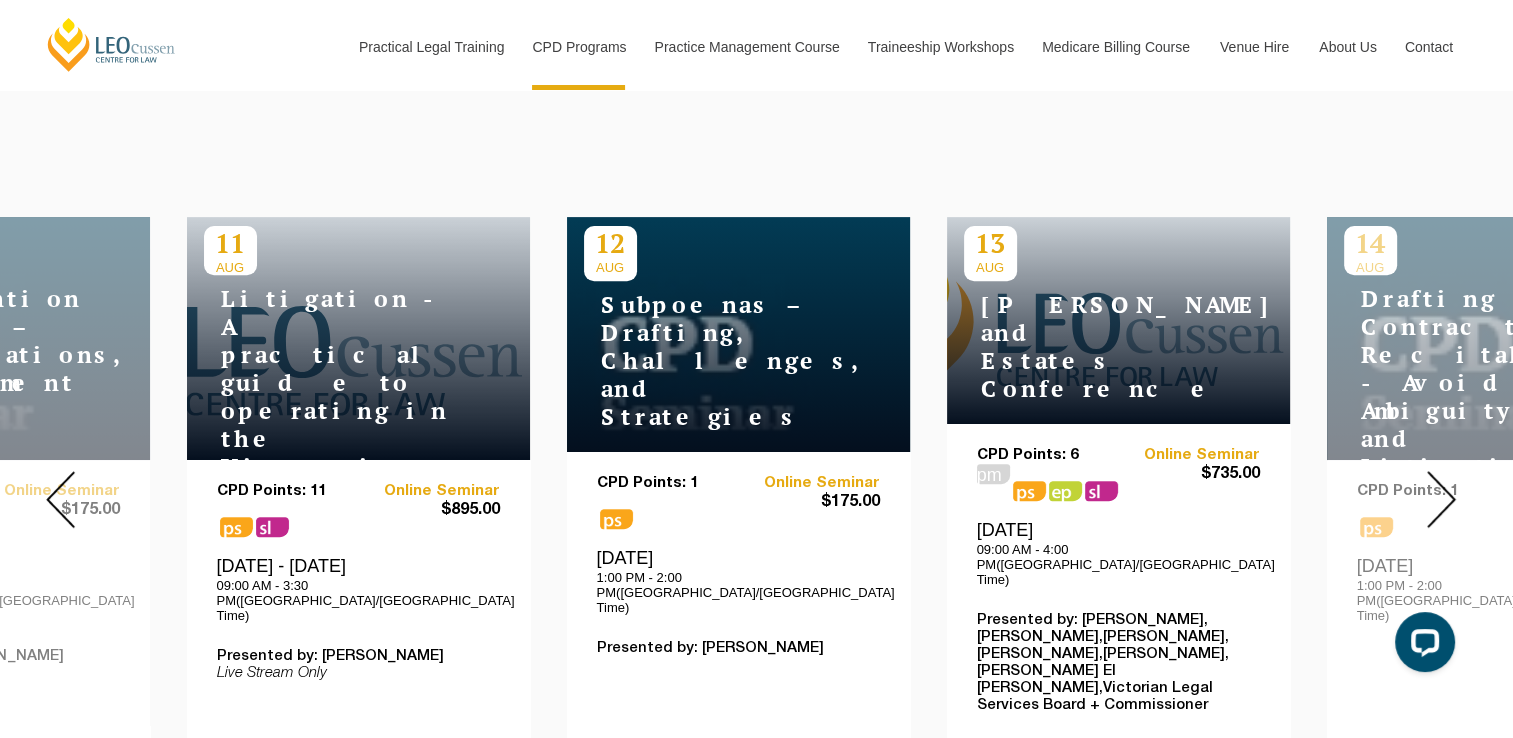 click at bounding box center (1441, 499) 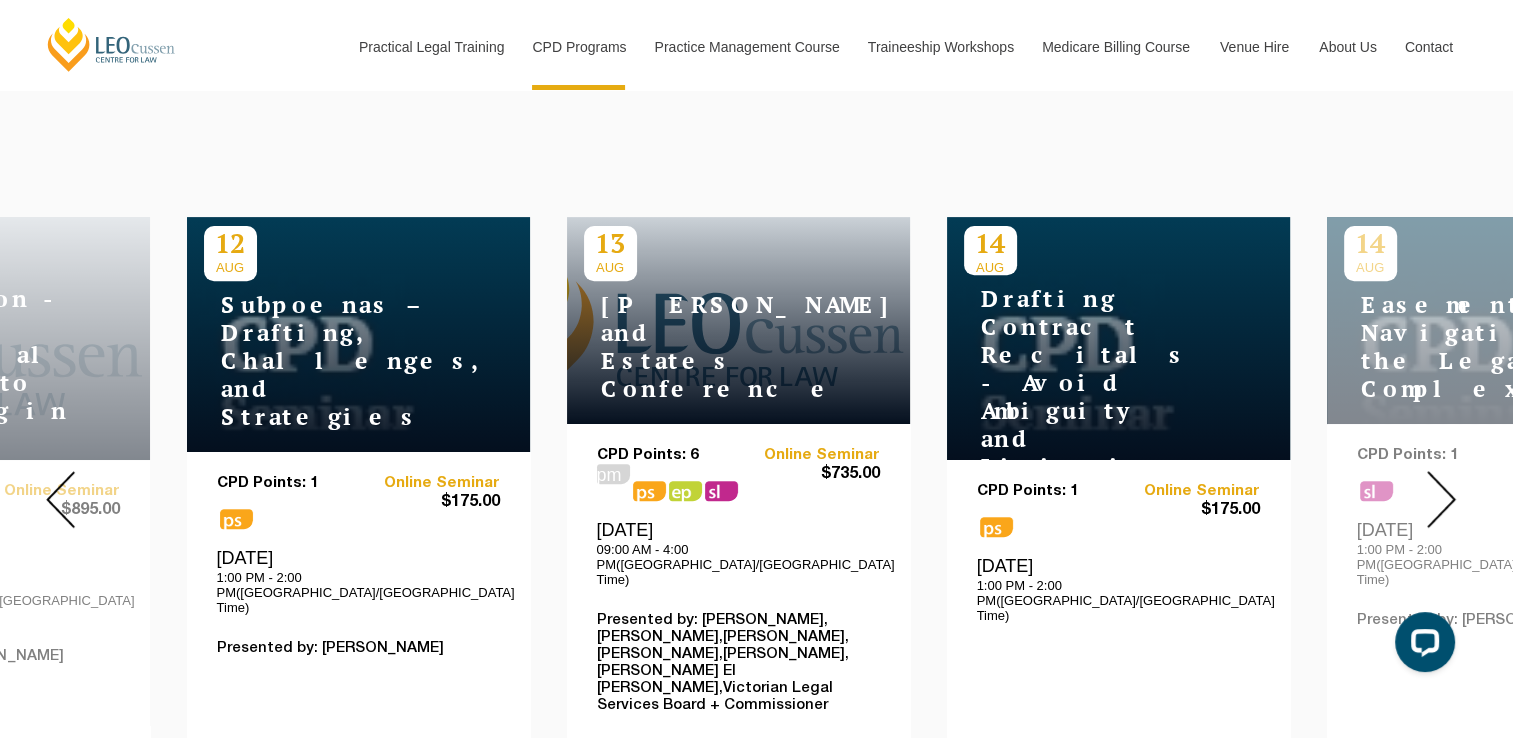 click at bounding box center [1441, 499] 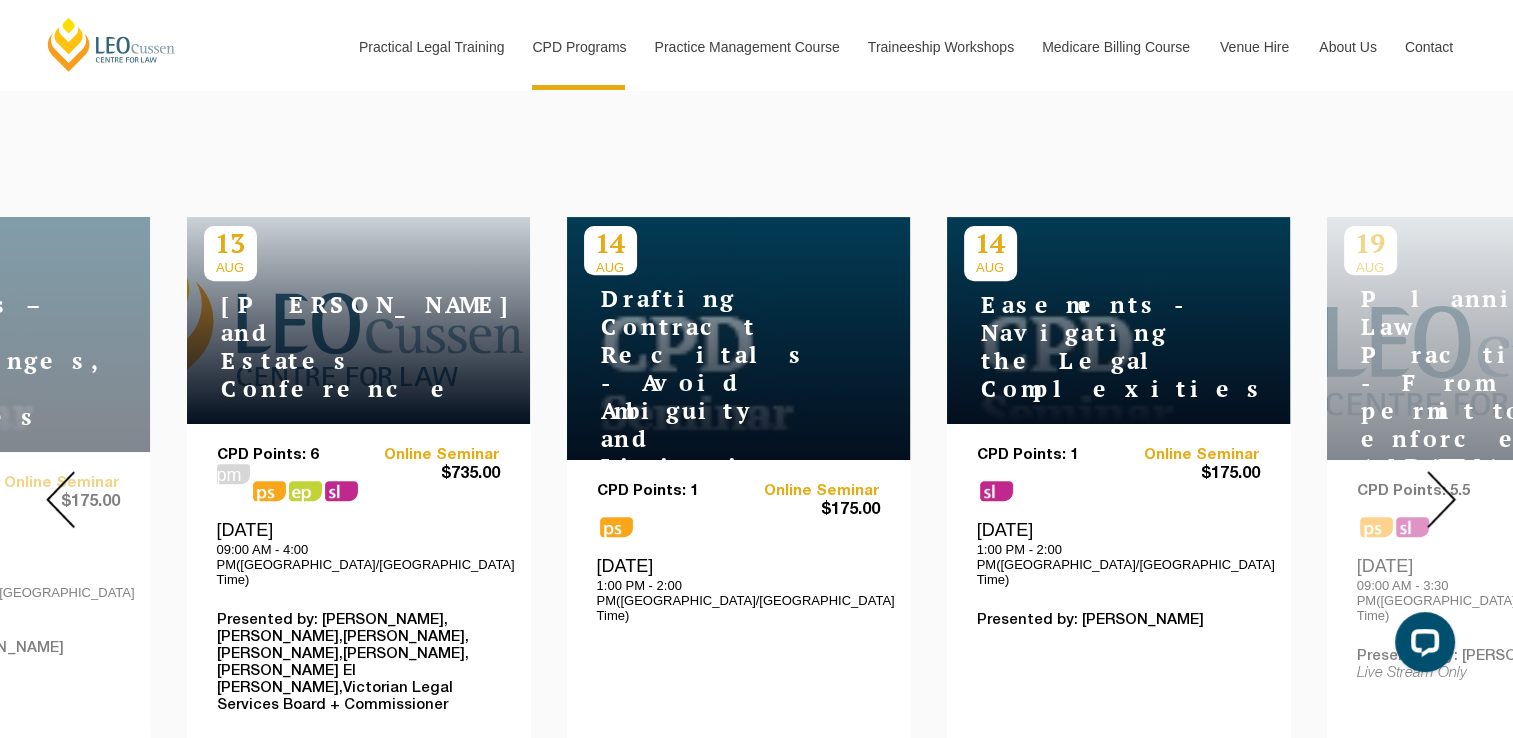 click at bounding box center [1441, 499] 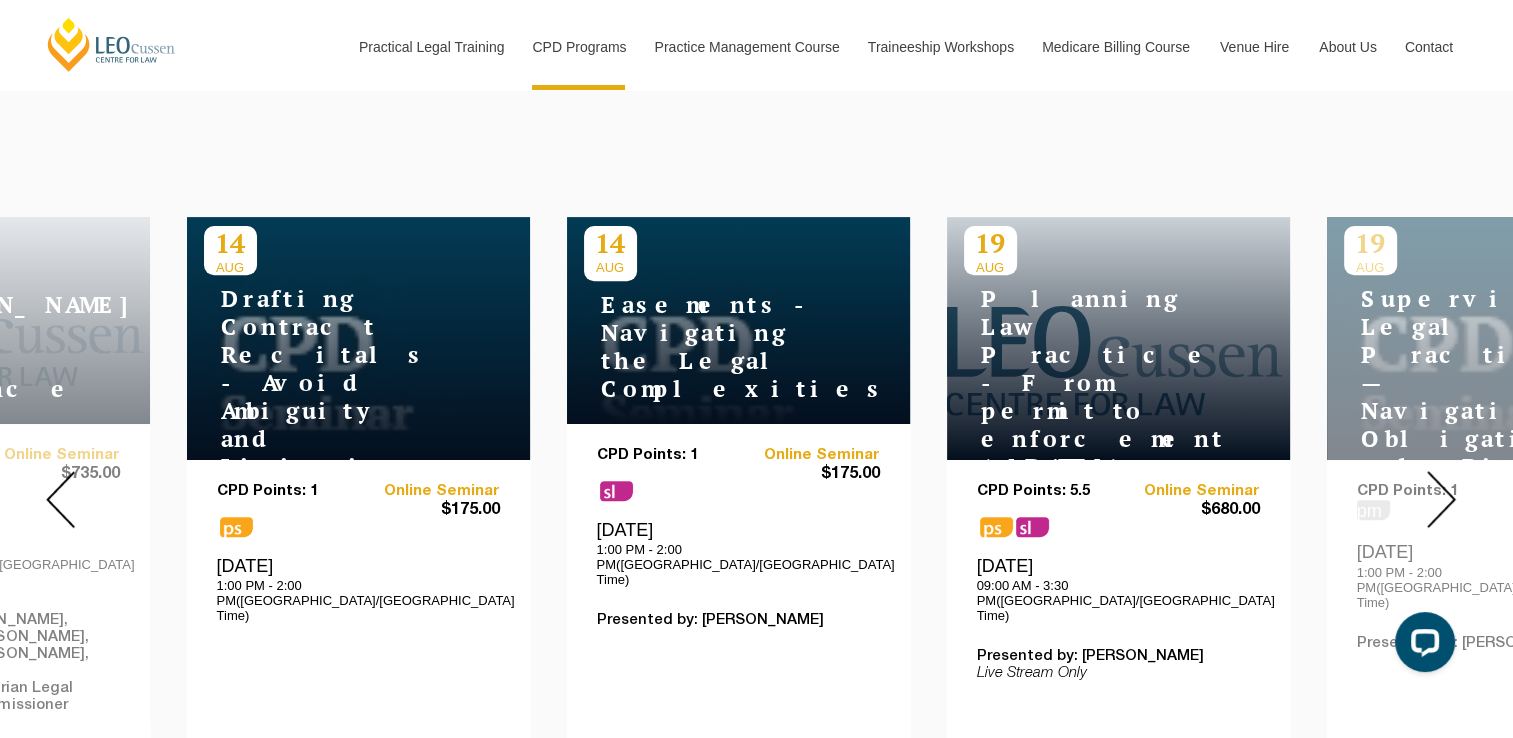 click at bounding box center [1441, 499] 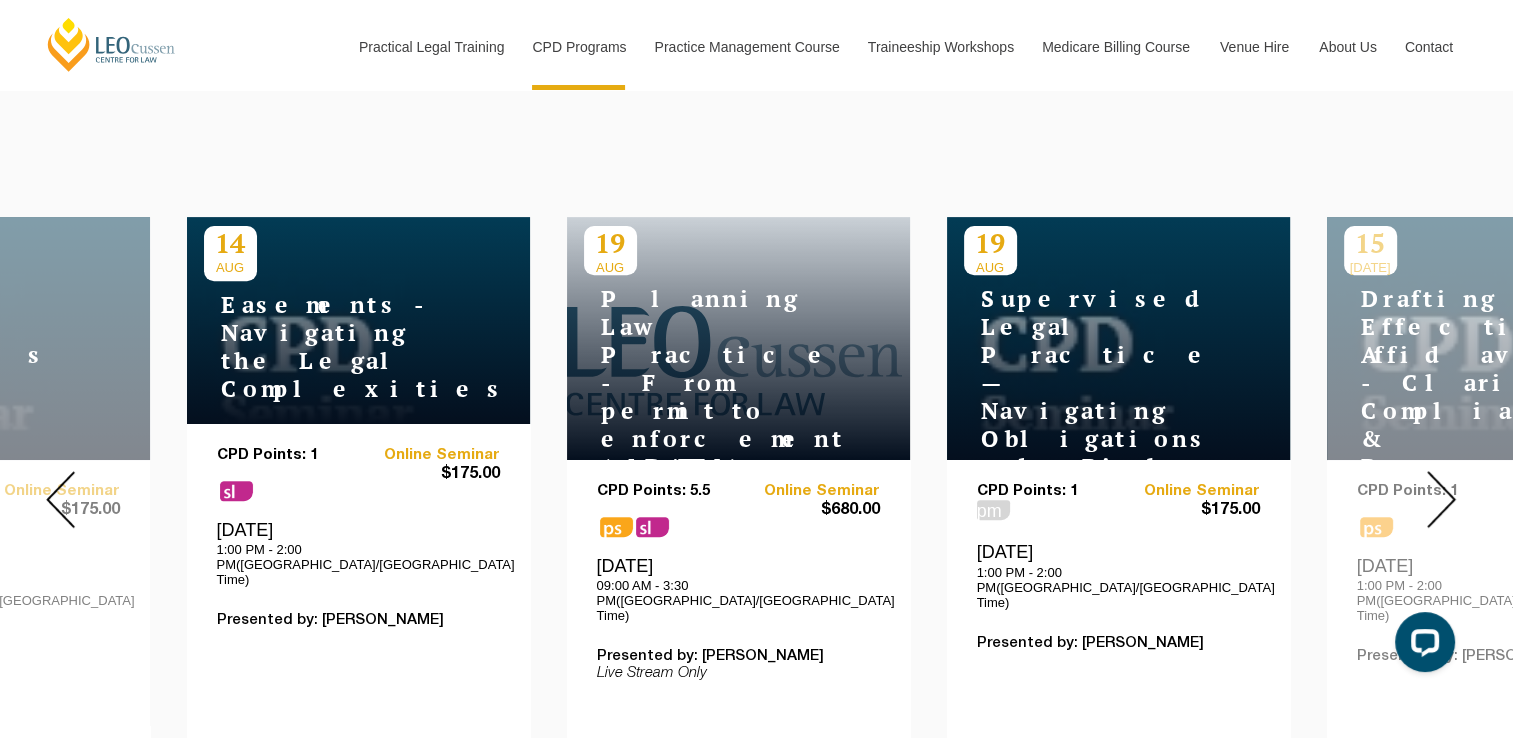 click at bounding box center (1441, 499) 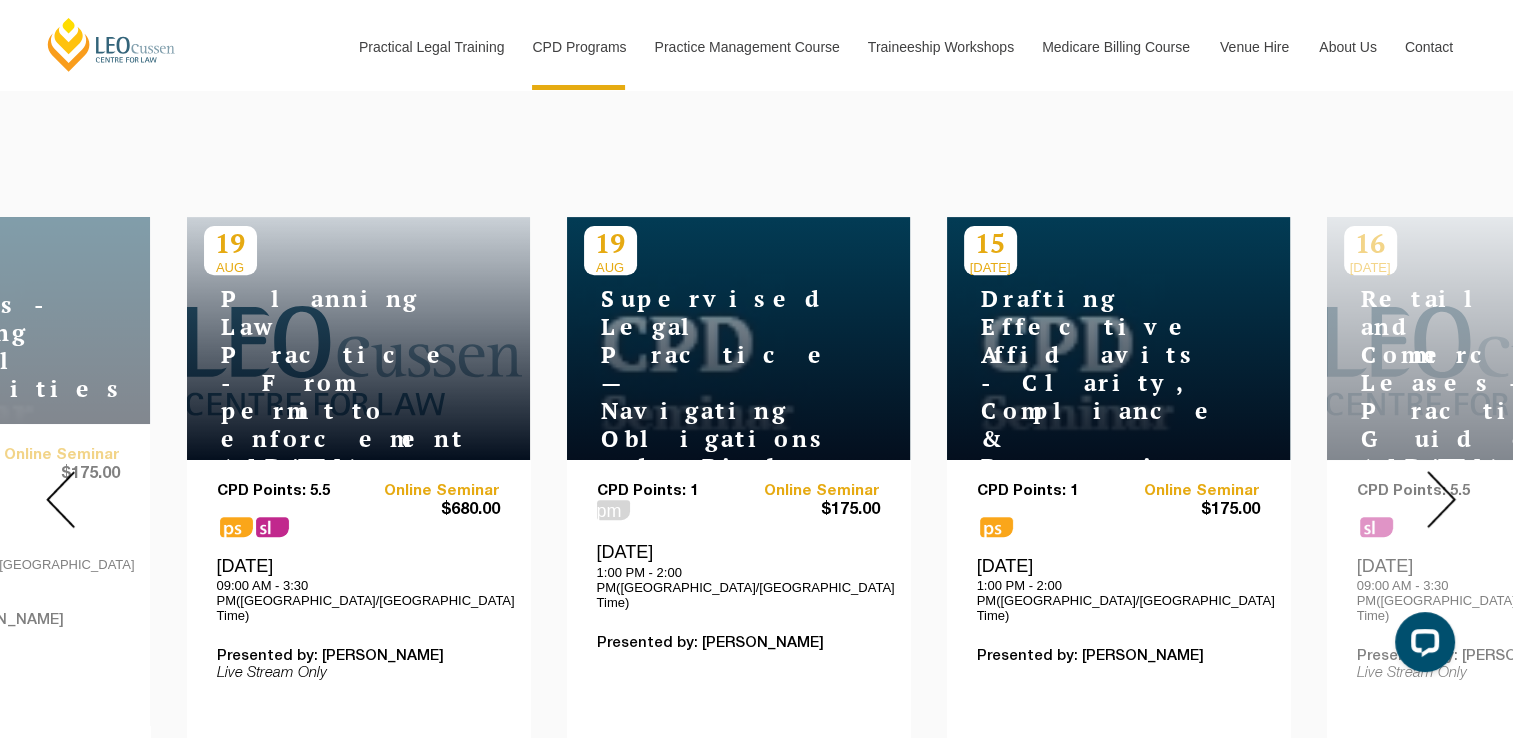 click at bounding box center [1441, 499] 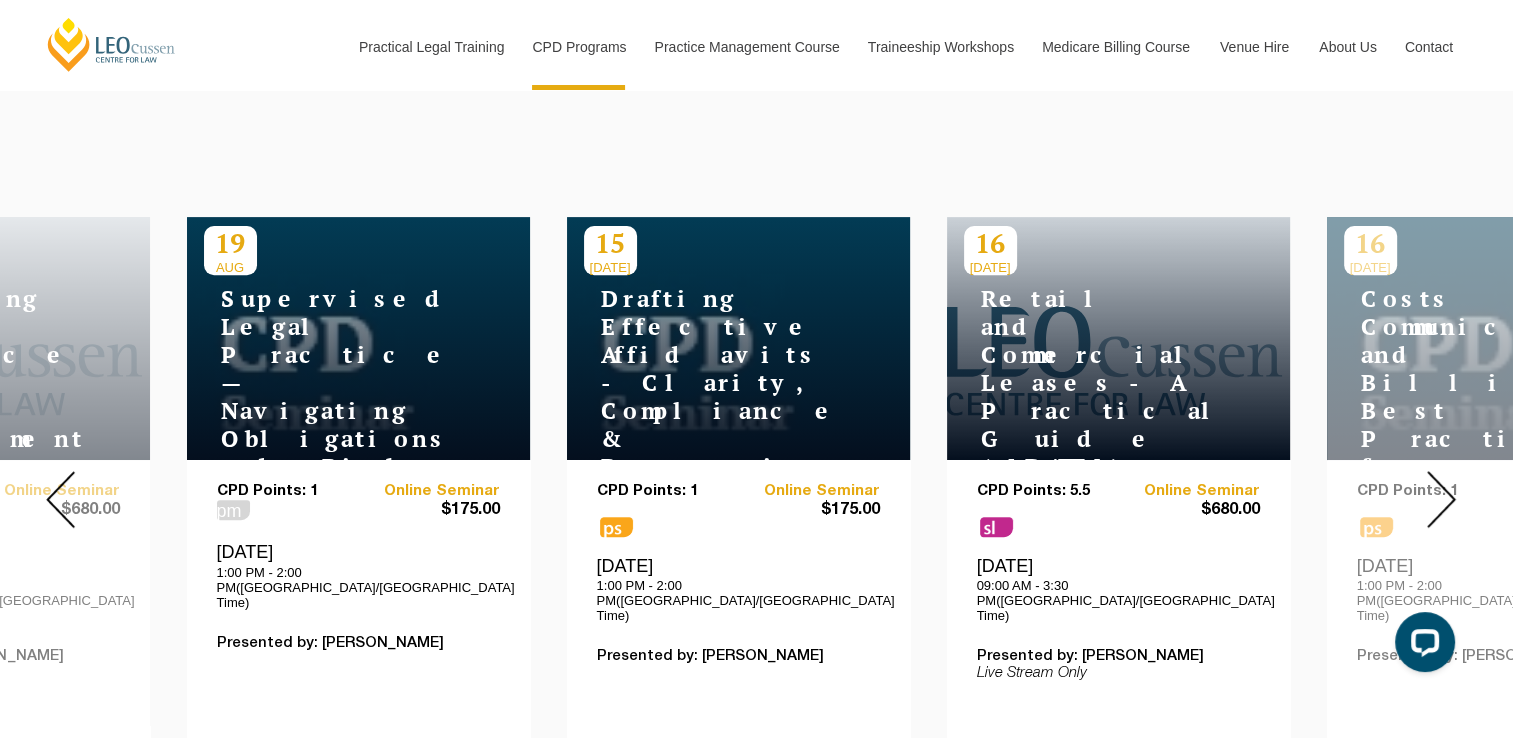 click at bounding box center (1441, 499) 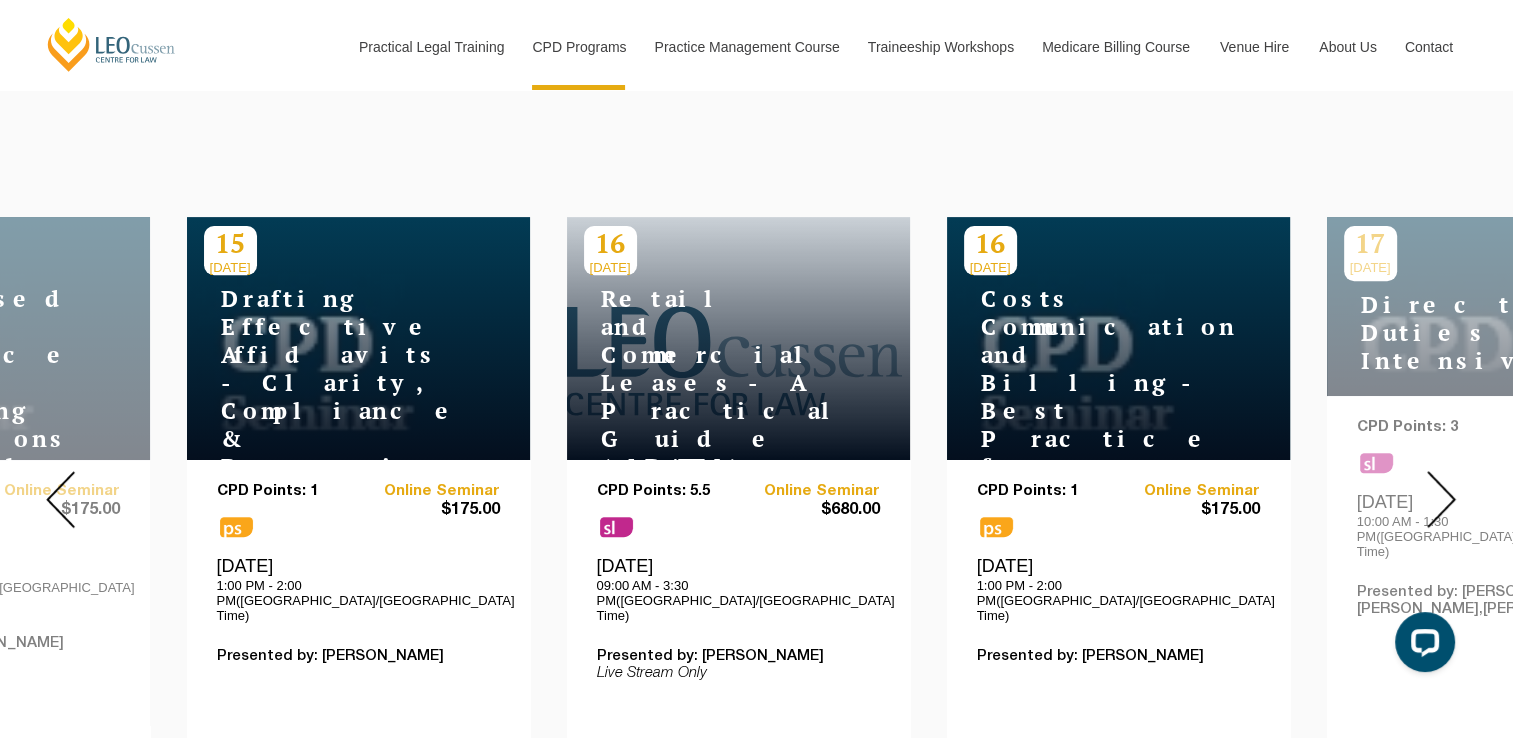 click at bounding box center (1441, 499) 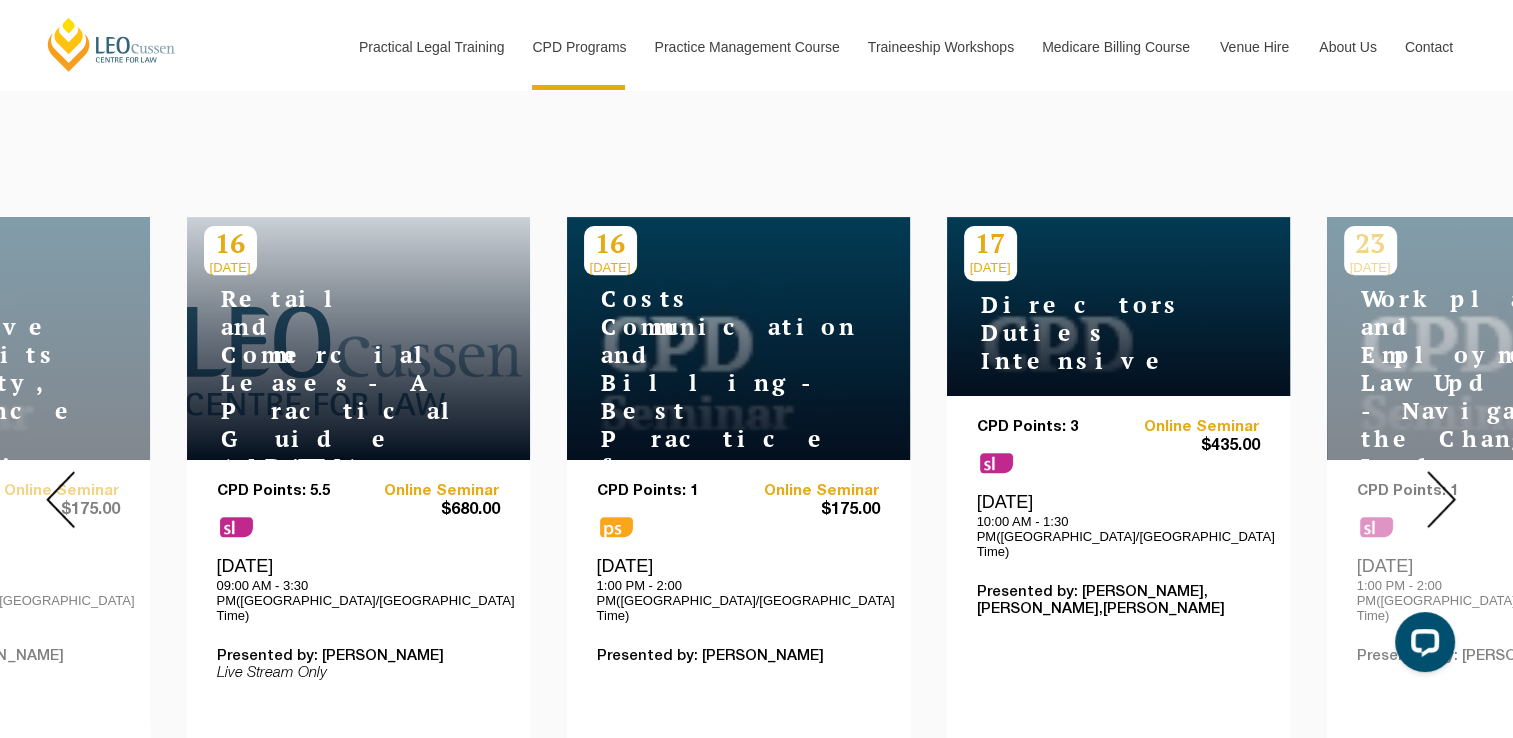 click at bounding box center (1441, 499) 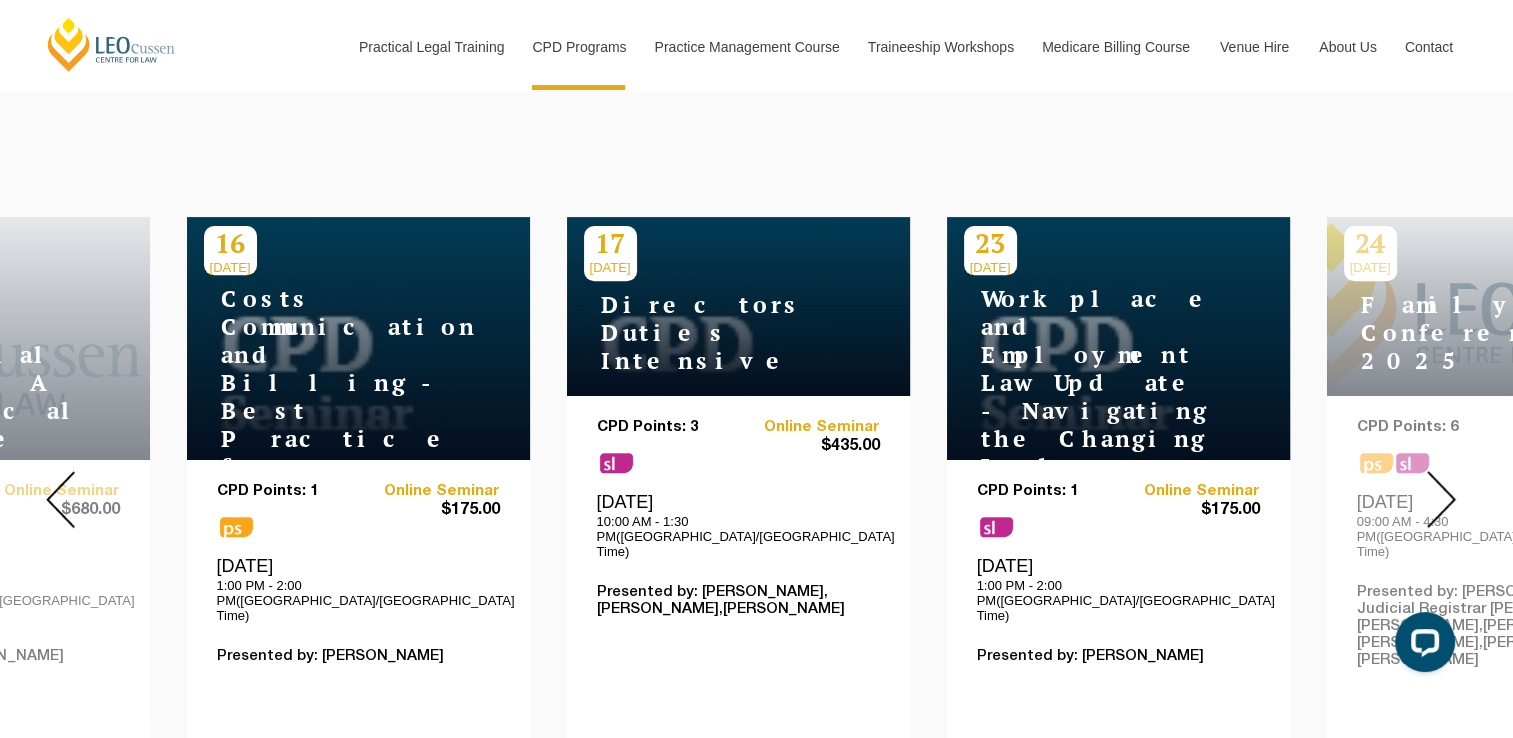 click at bounding box center (1441, 499) 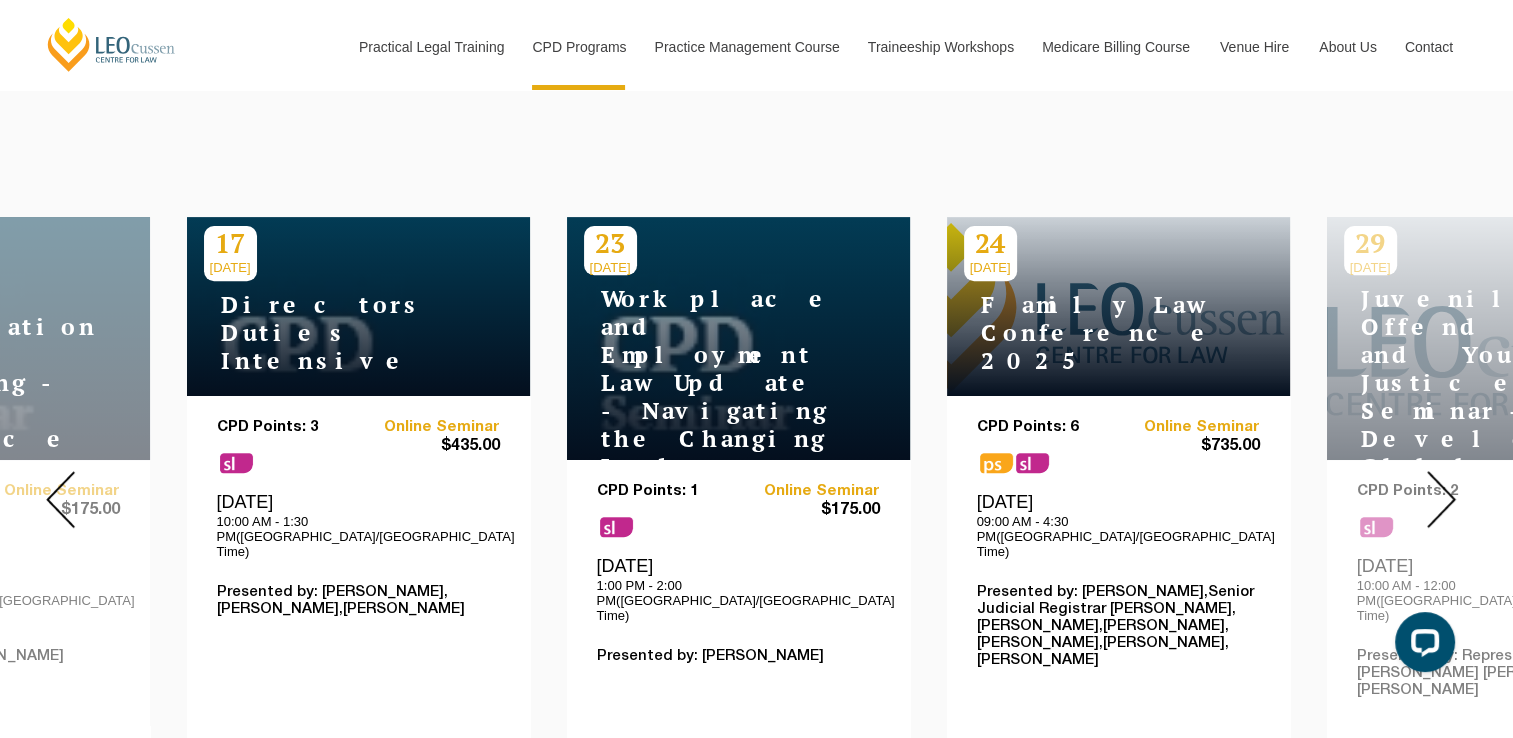 click at bounding box center (1441, 499) 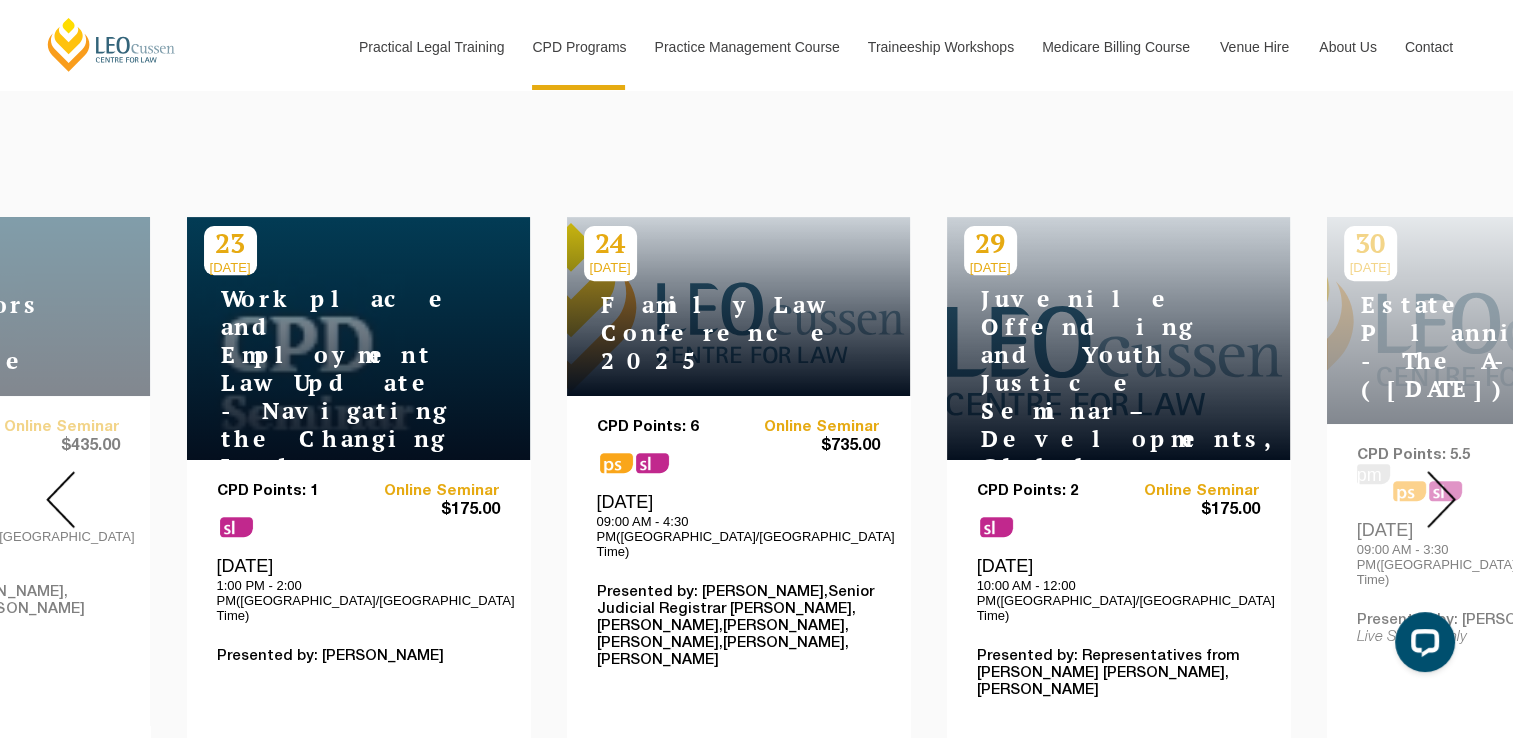 click at bounding box center [1441, 499] 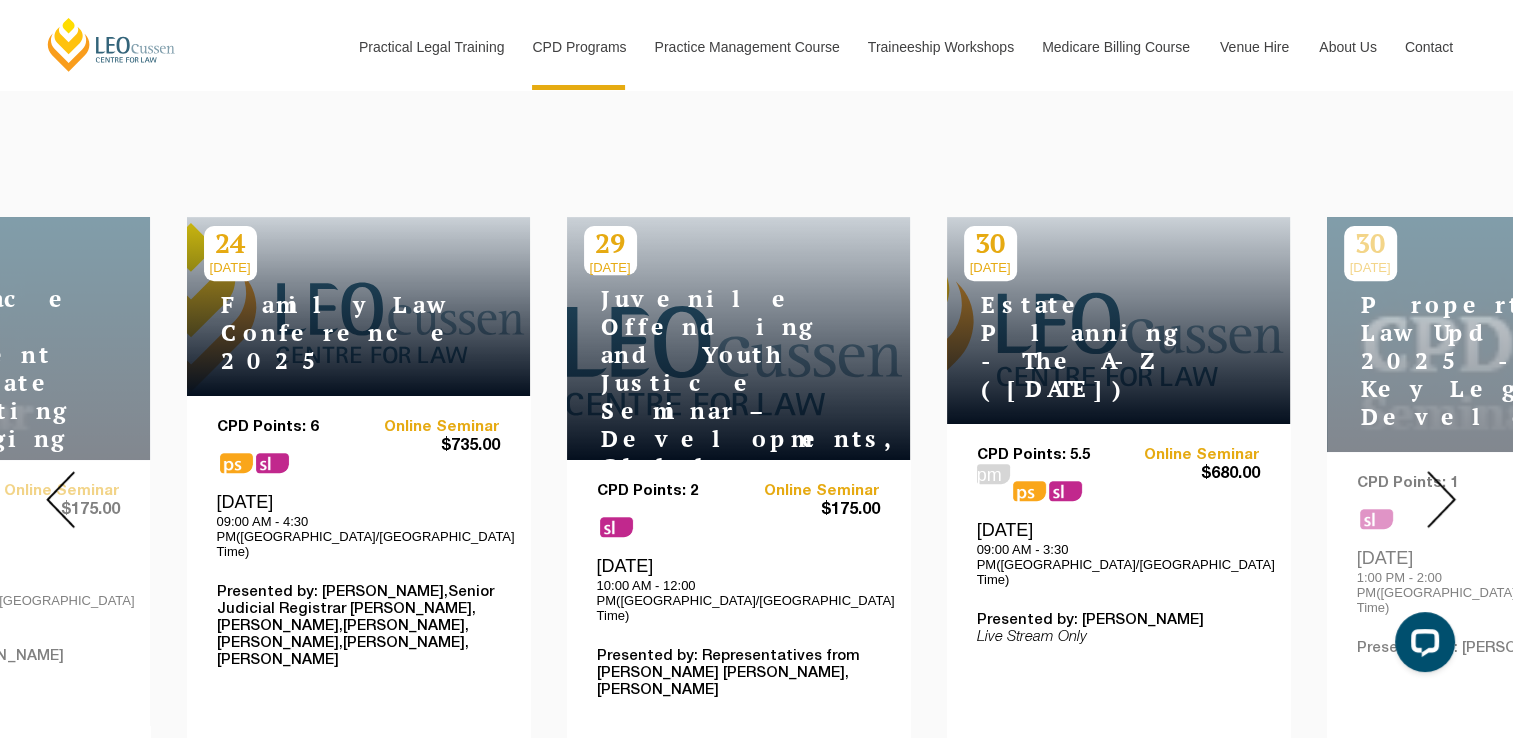 click at bounding box center [1441, 499] 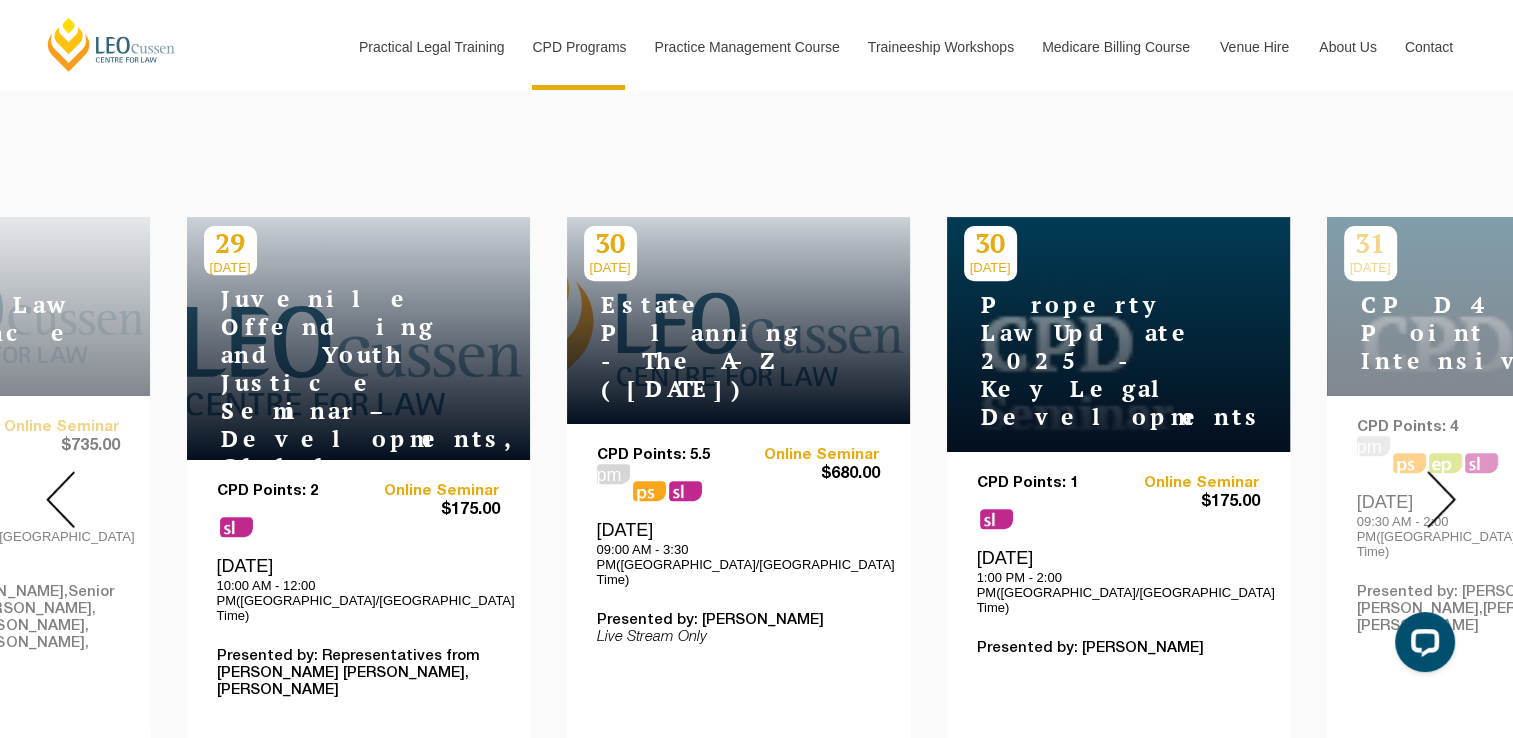 click at bounding box center [1441, 499] 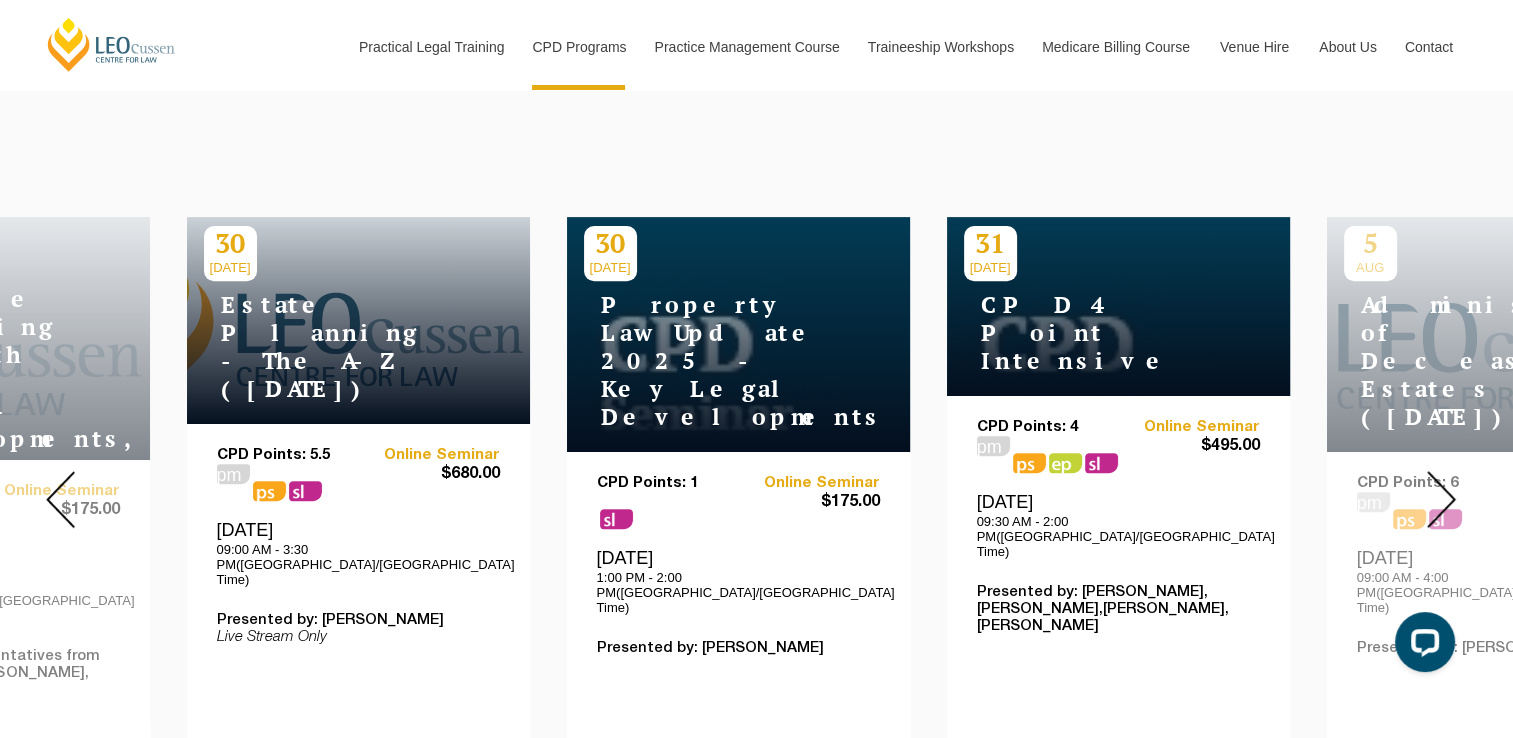 click at bounding box center (1441, 499) 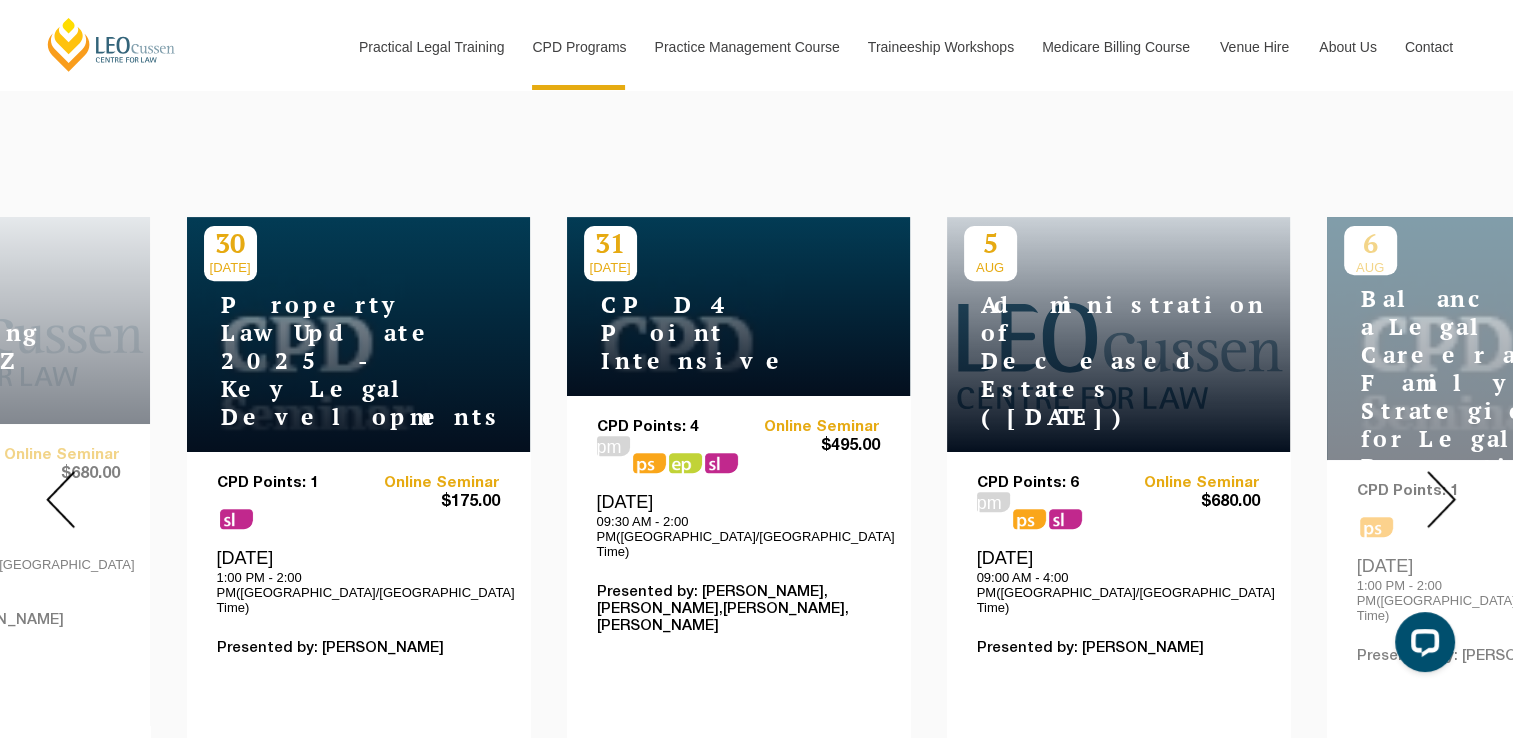 click at bounding box center [1441, 499] 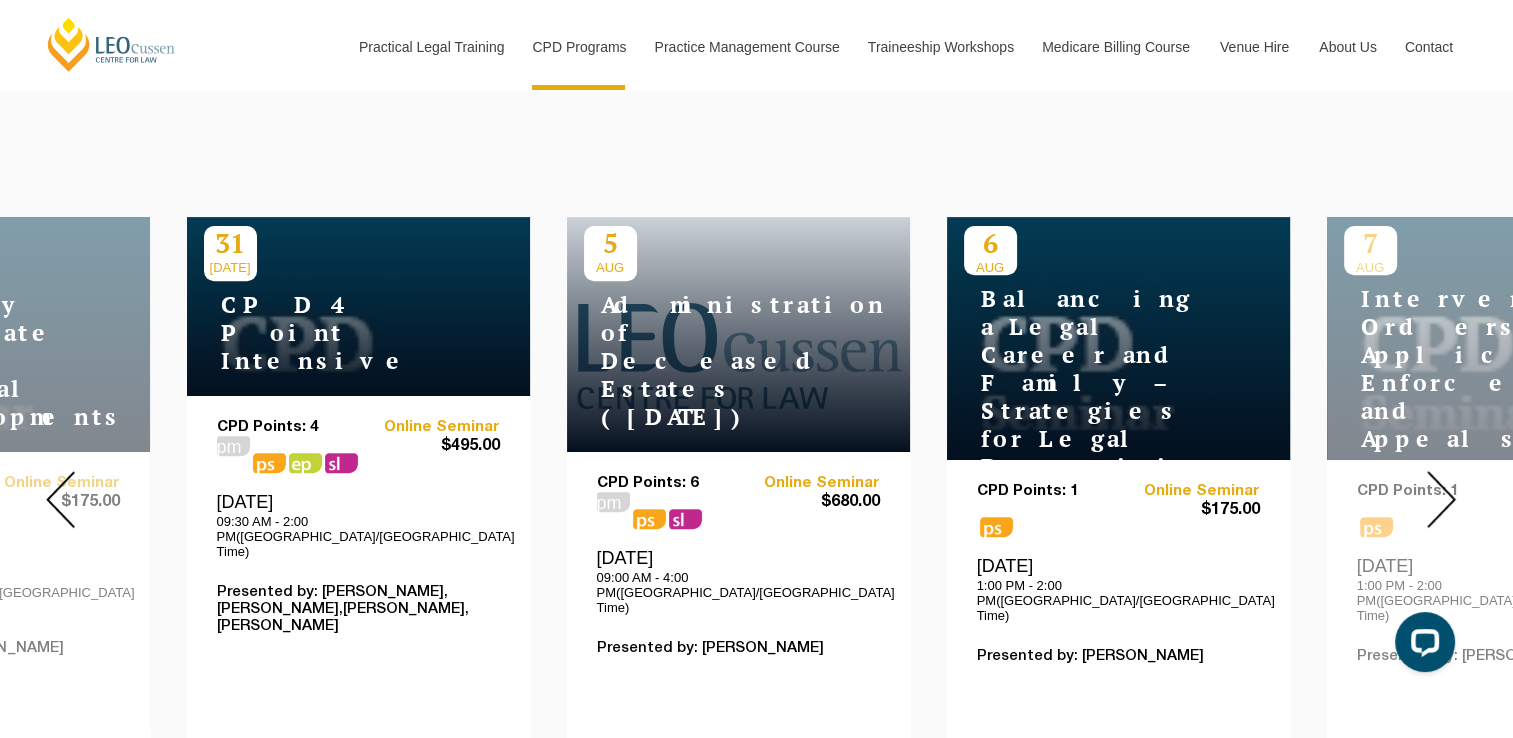 click at bounding box center [1441, 499] 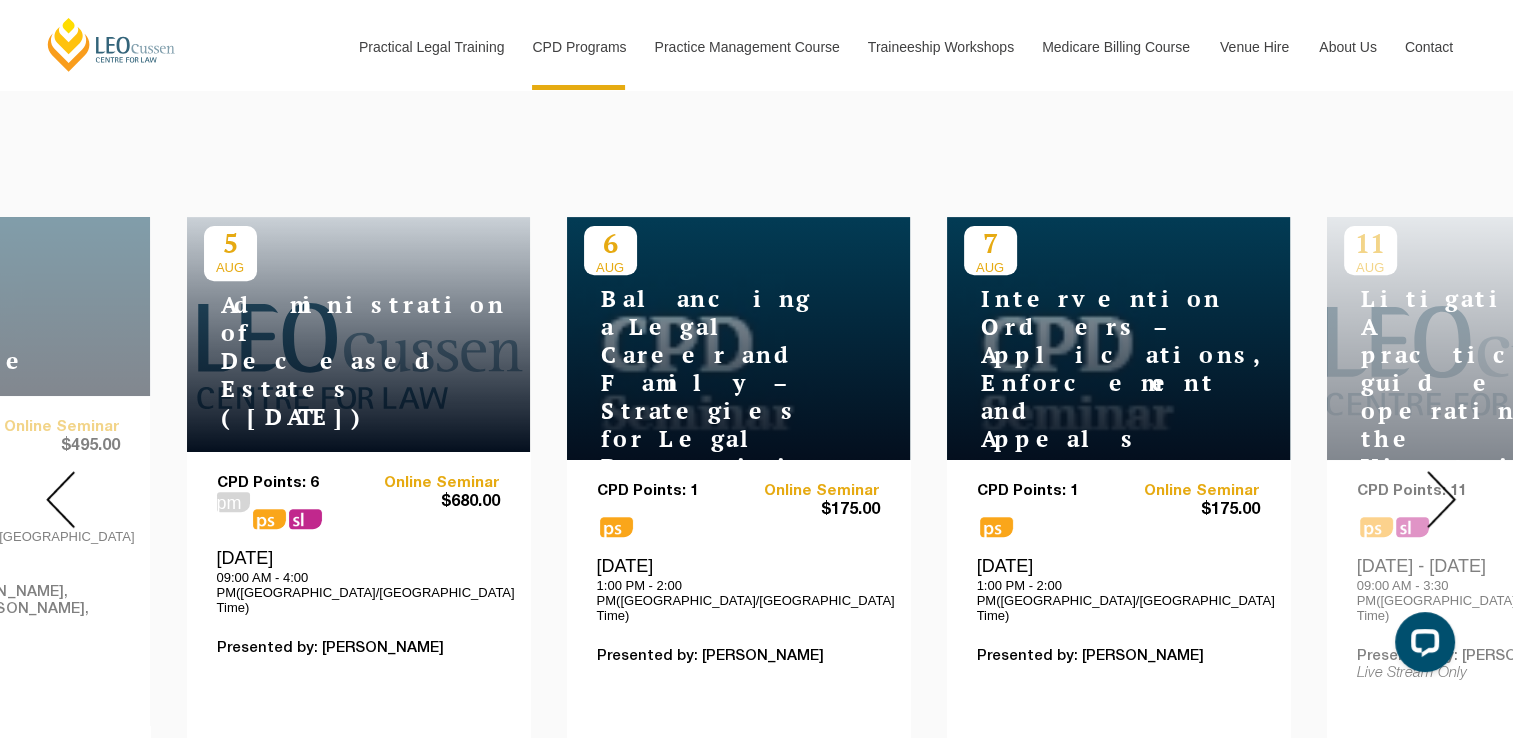 click at bounding box center (1441, 499) 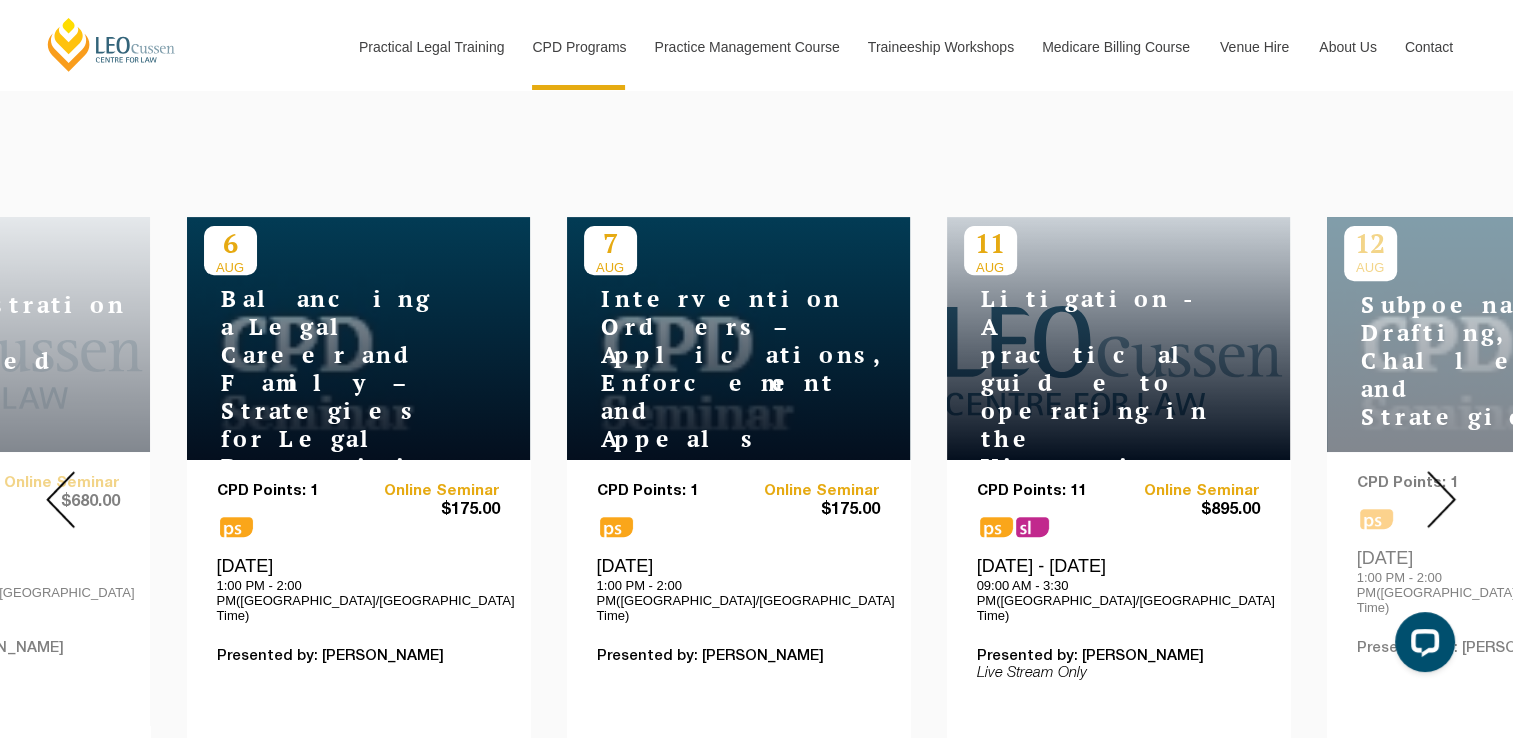 click at bounding box center (1441, 499) 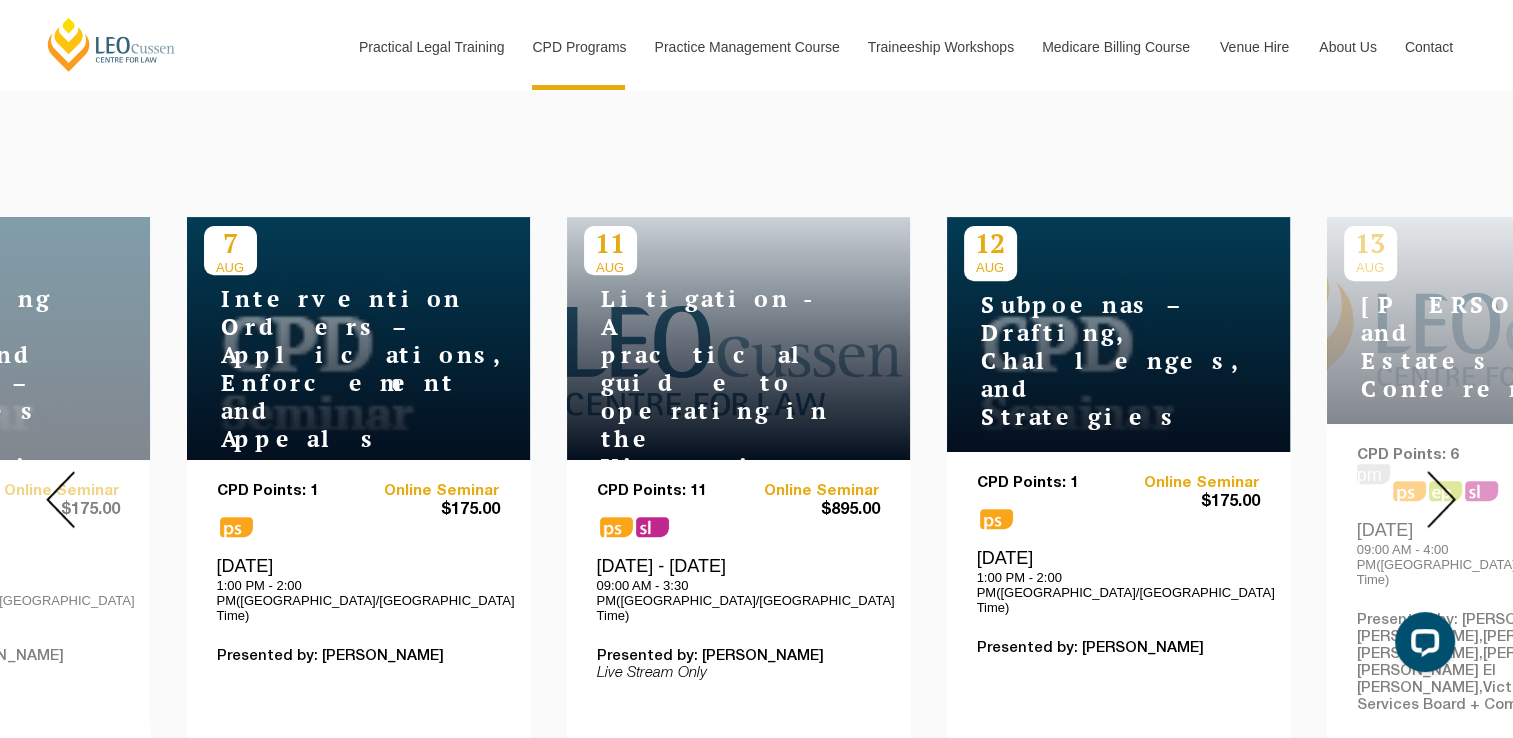 click at bounding box center (1441, 499) 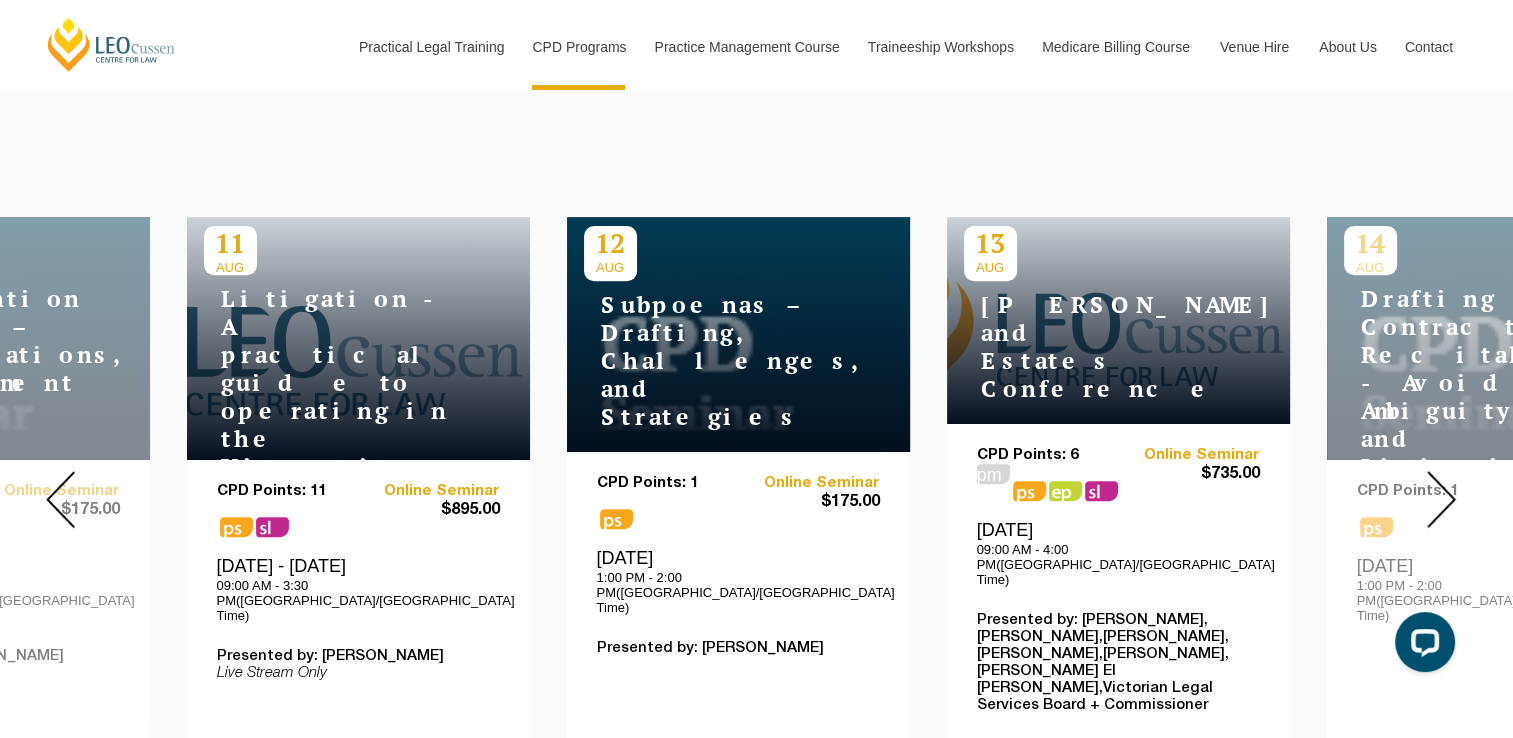 click at bounding box center (1441, 499) 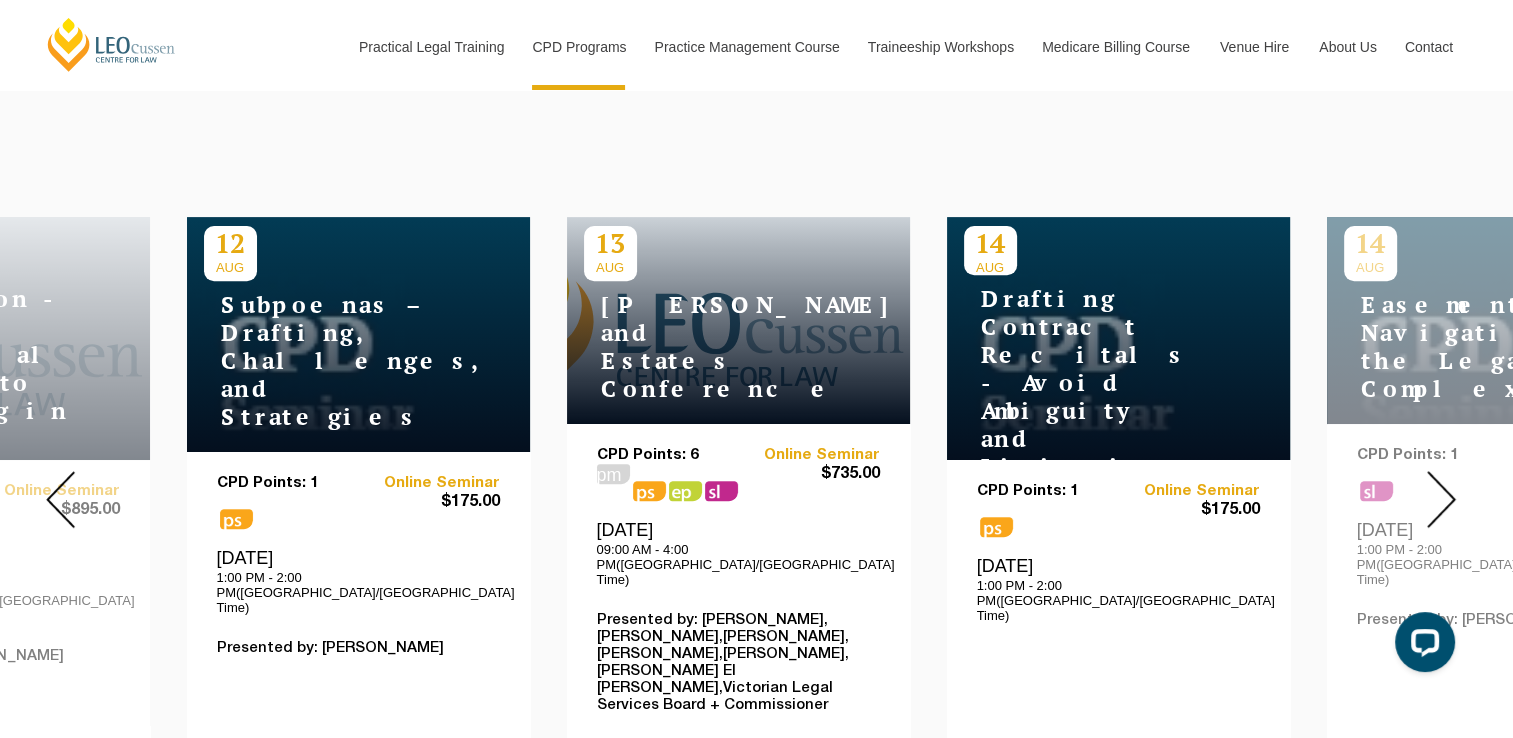 click at bounding box center [1441, 499] 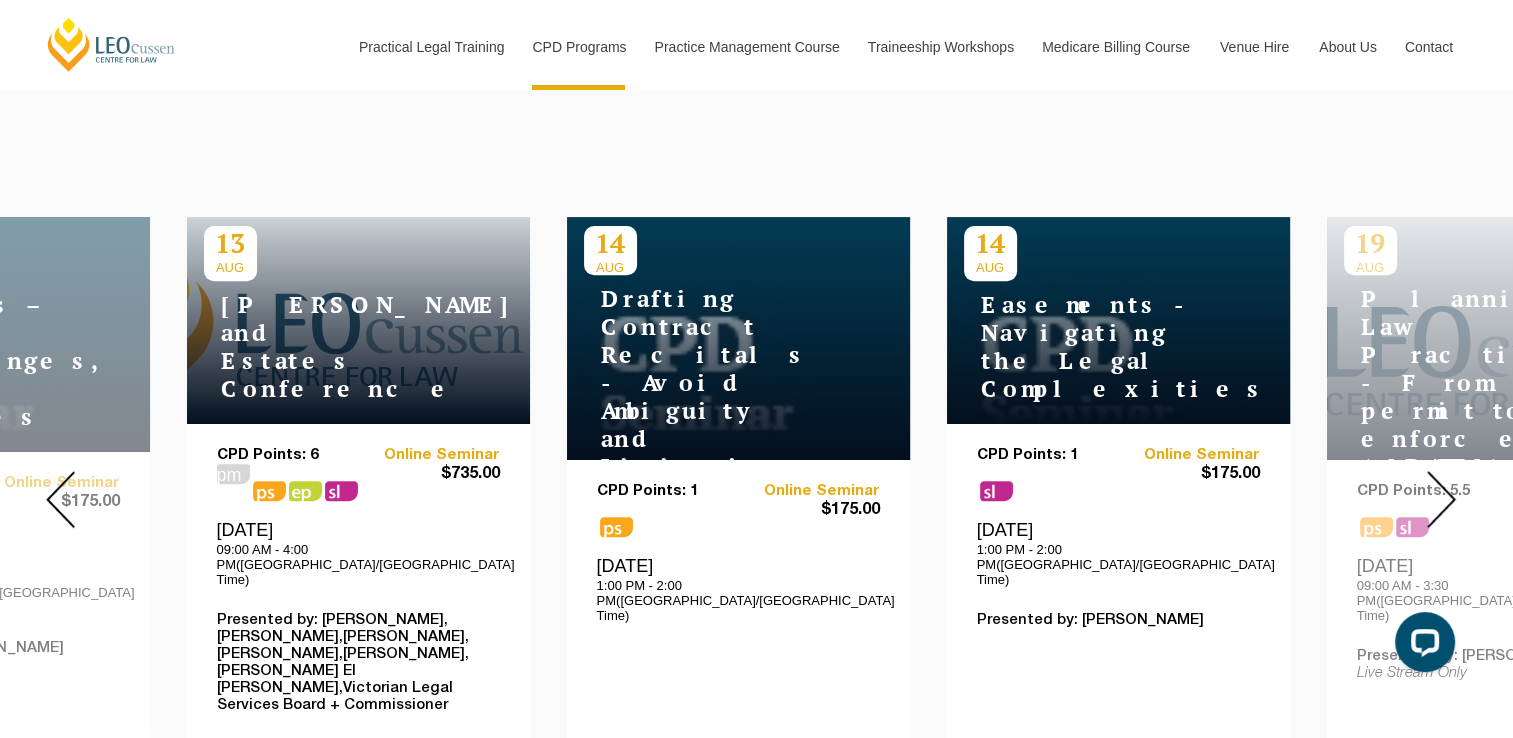 click at bounding box center (1441, 499) 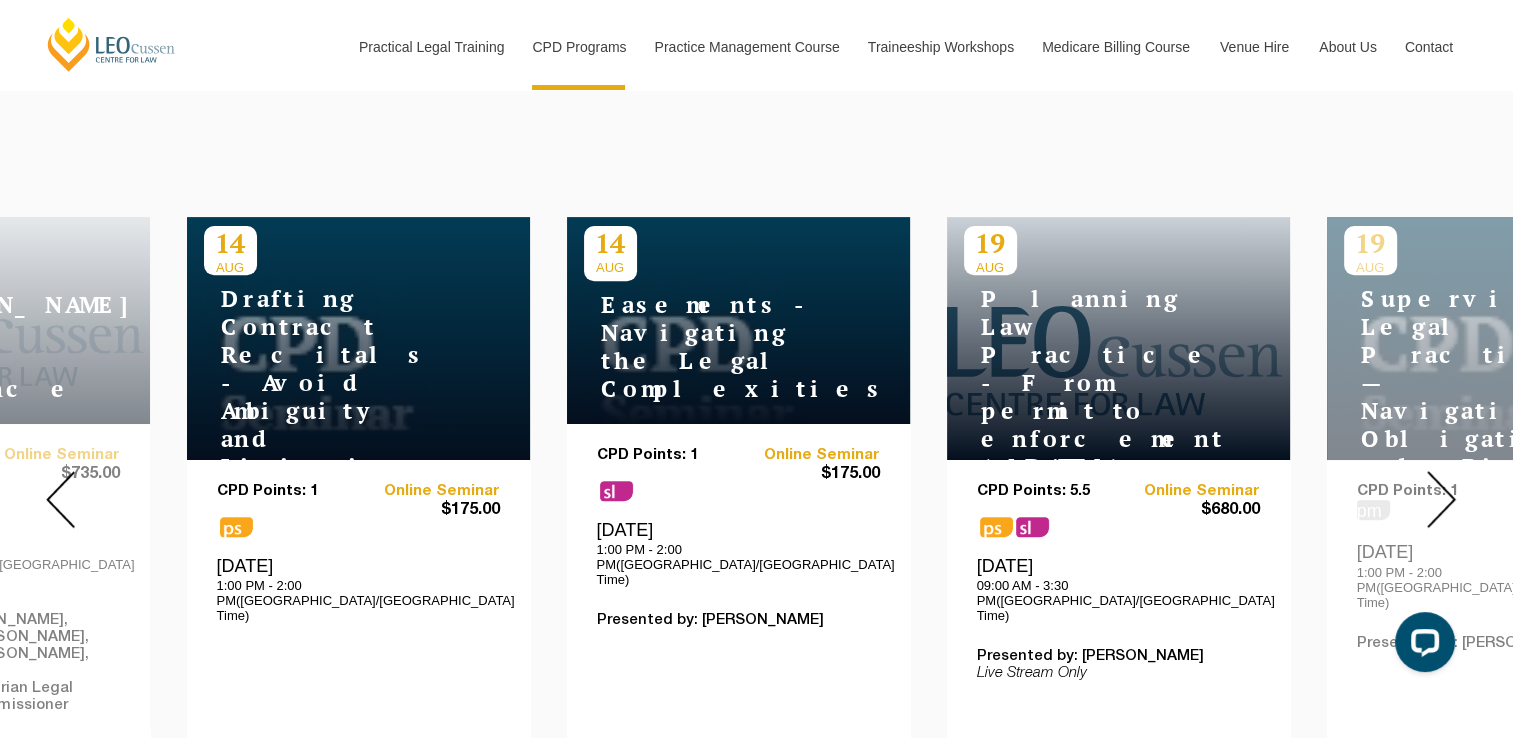 click at bounding box center [1441, 499] 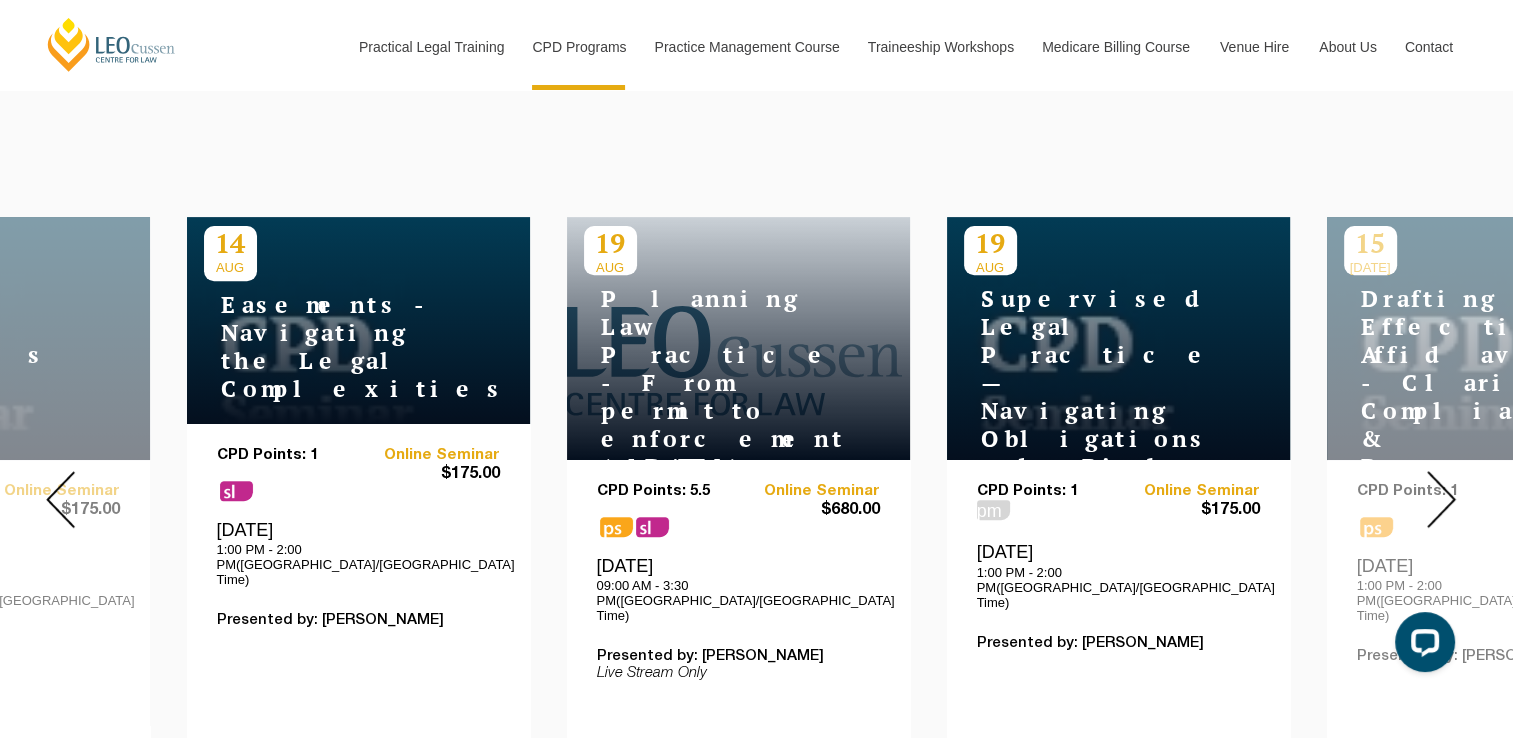 click at bounding box center [1441, 499] 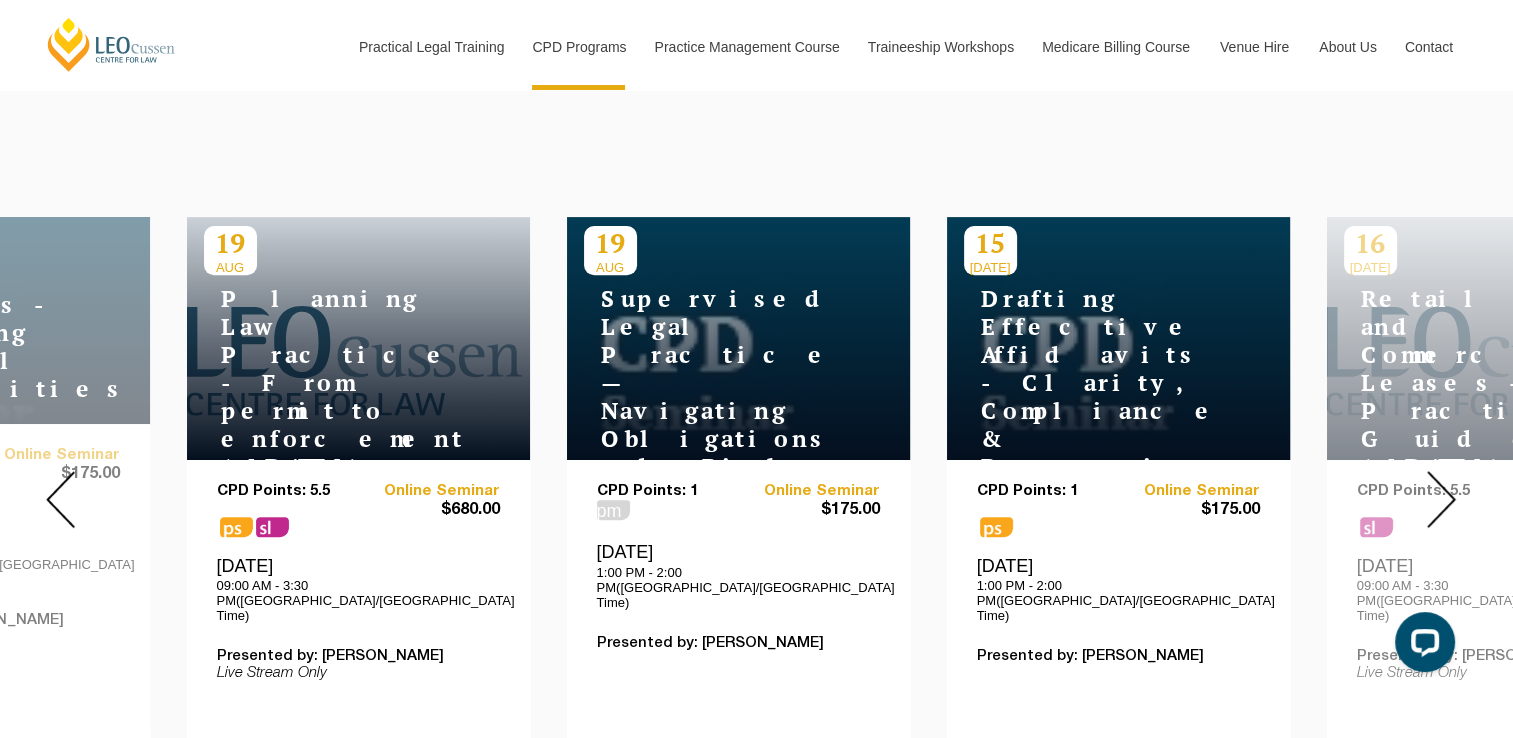click at bounding box center [1441, 499] 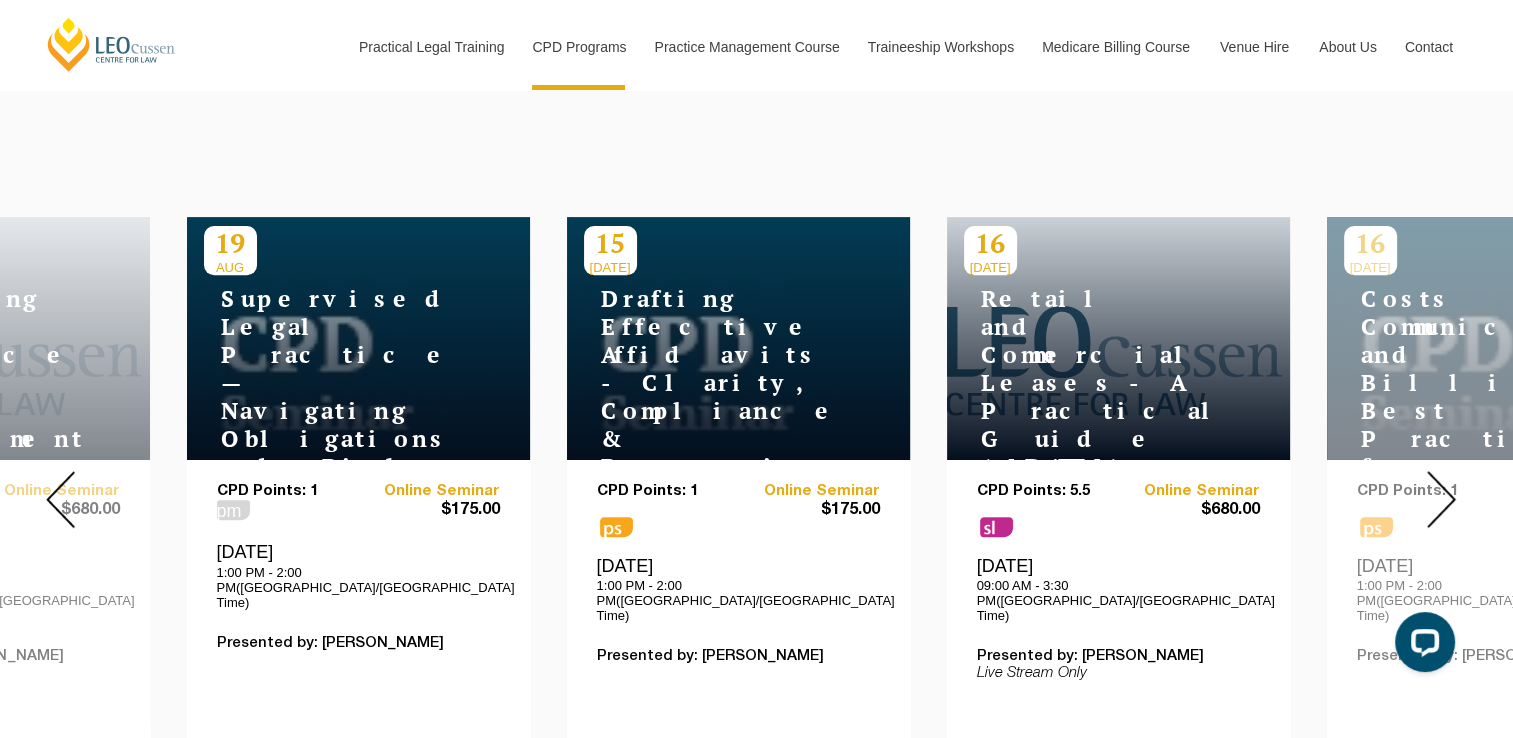 click at bounding box center (1441, 499) 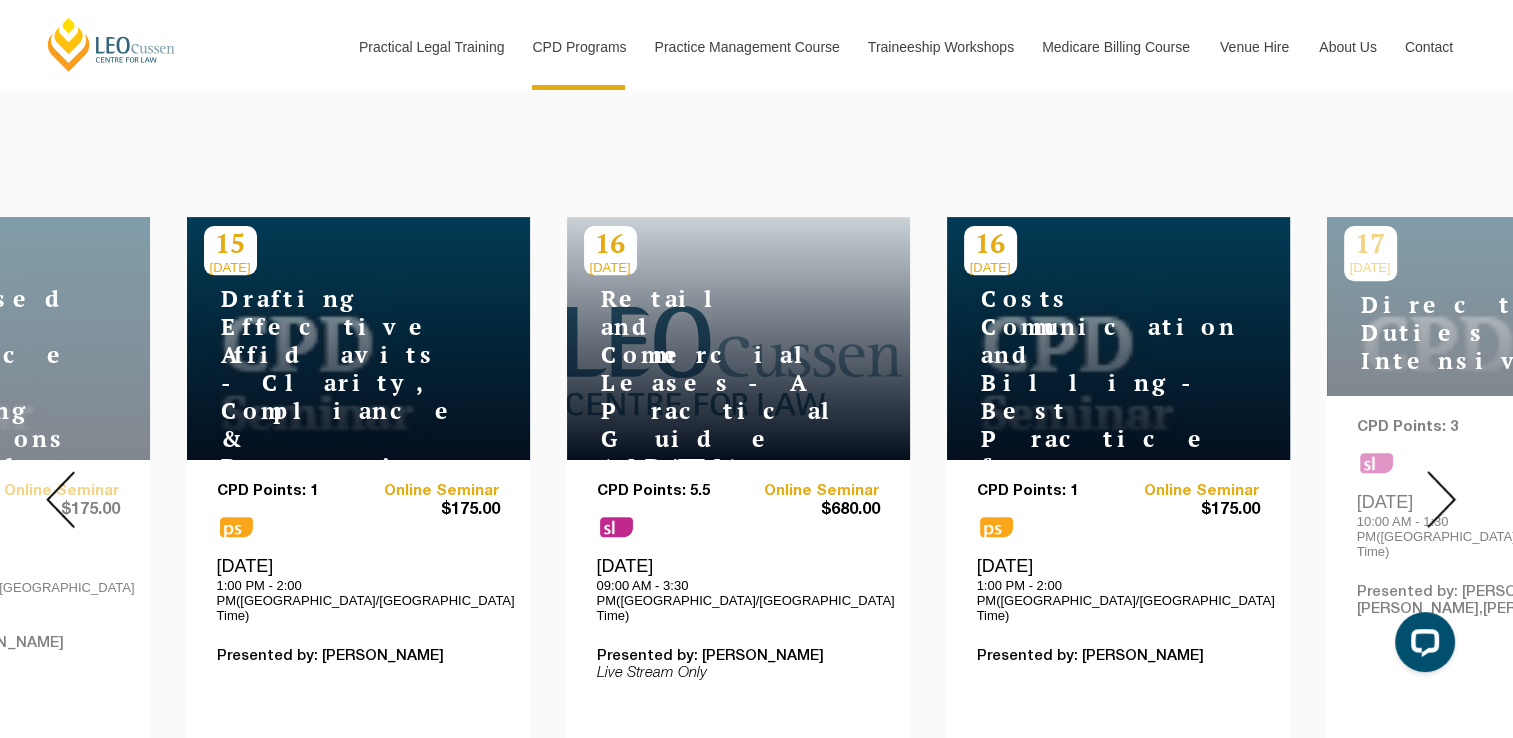 click at bounding box center [1441, 499] 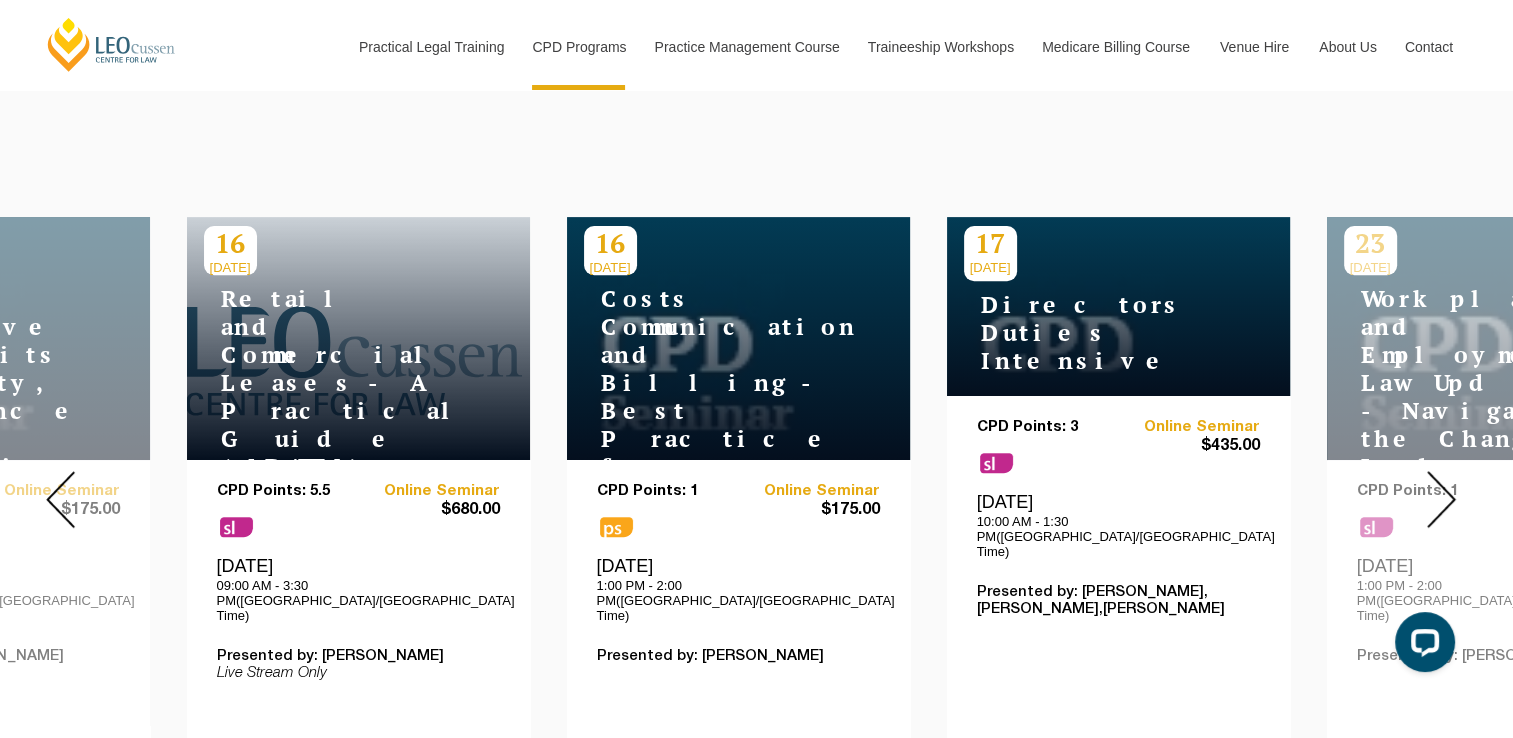 click at bounding box center (1441, 499) 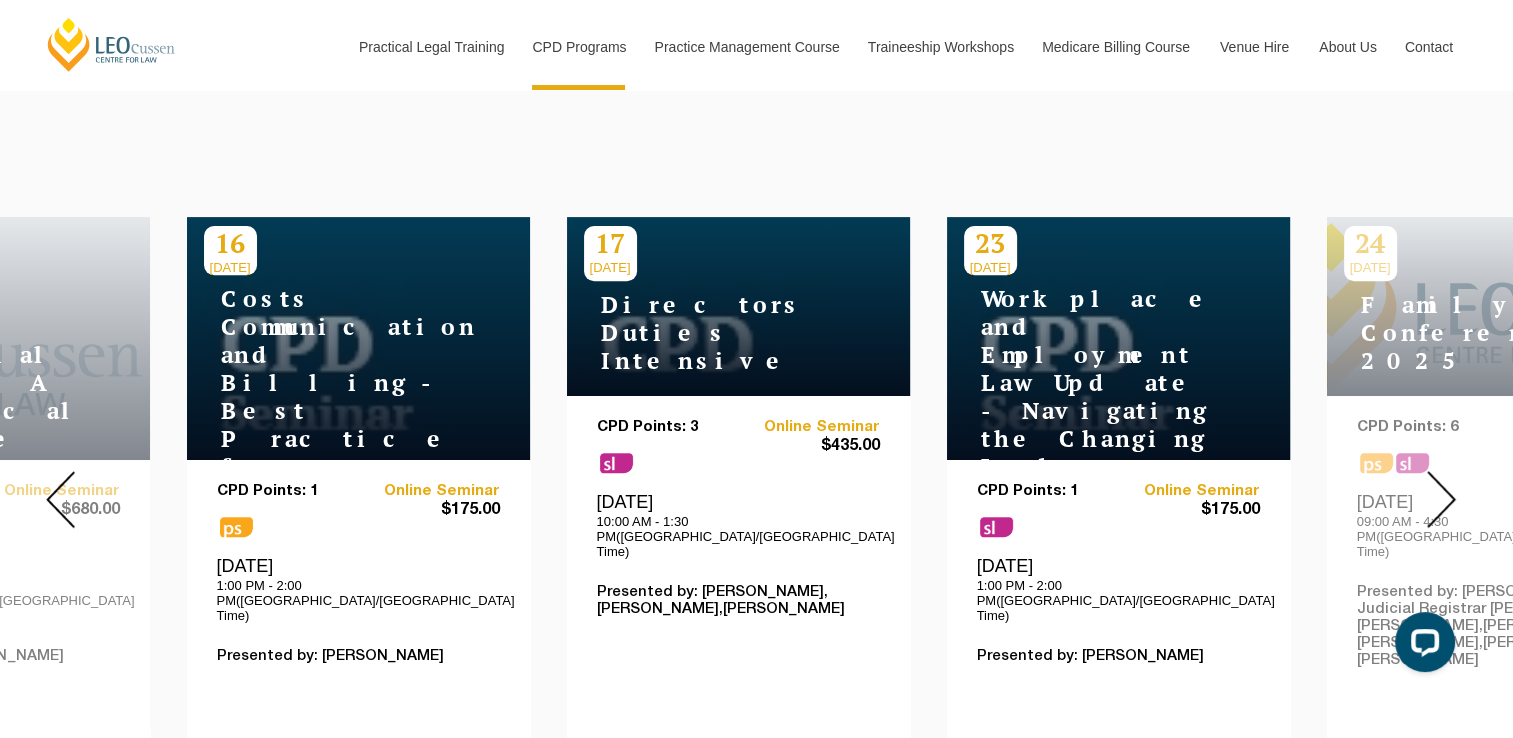 click at bounding box center [1441, 499] 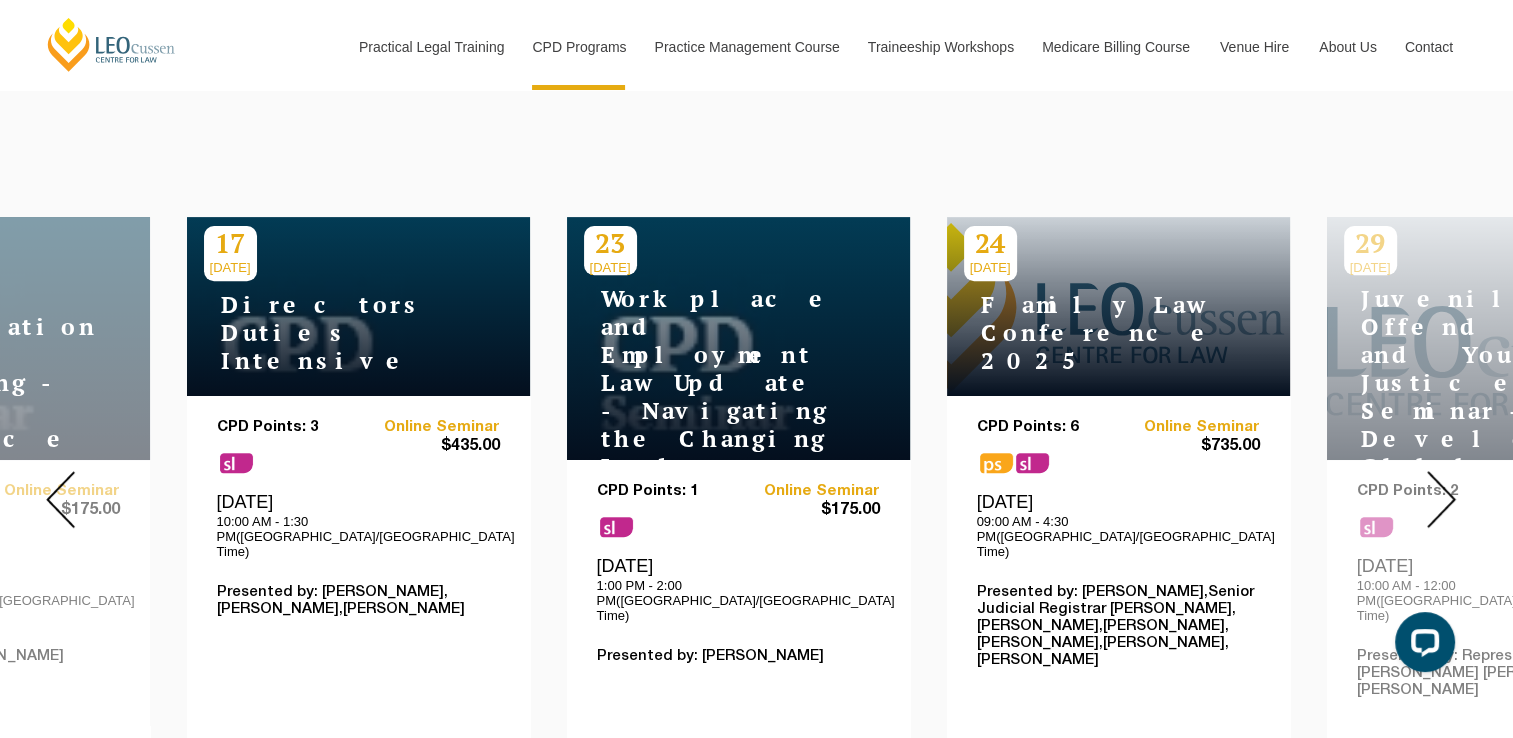 click at bounding box center (1441, 499) 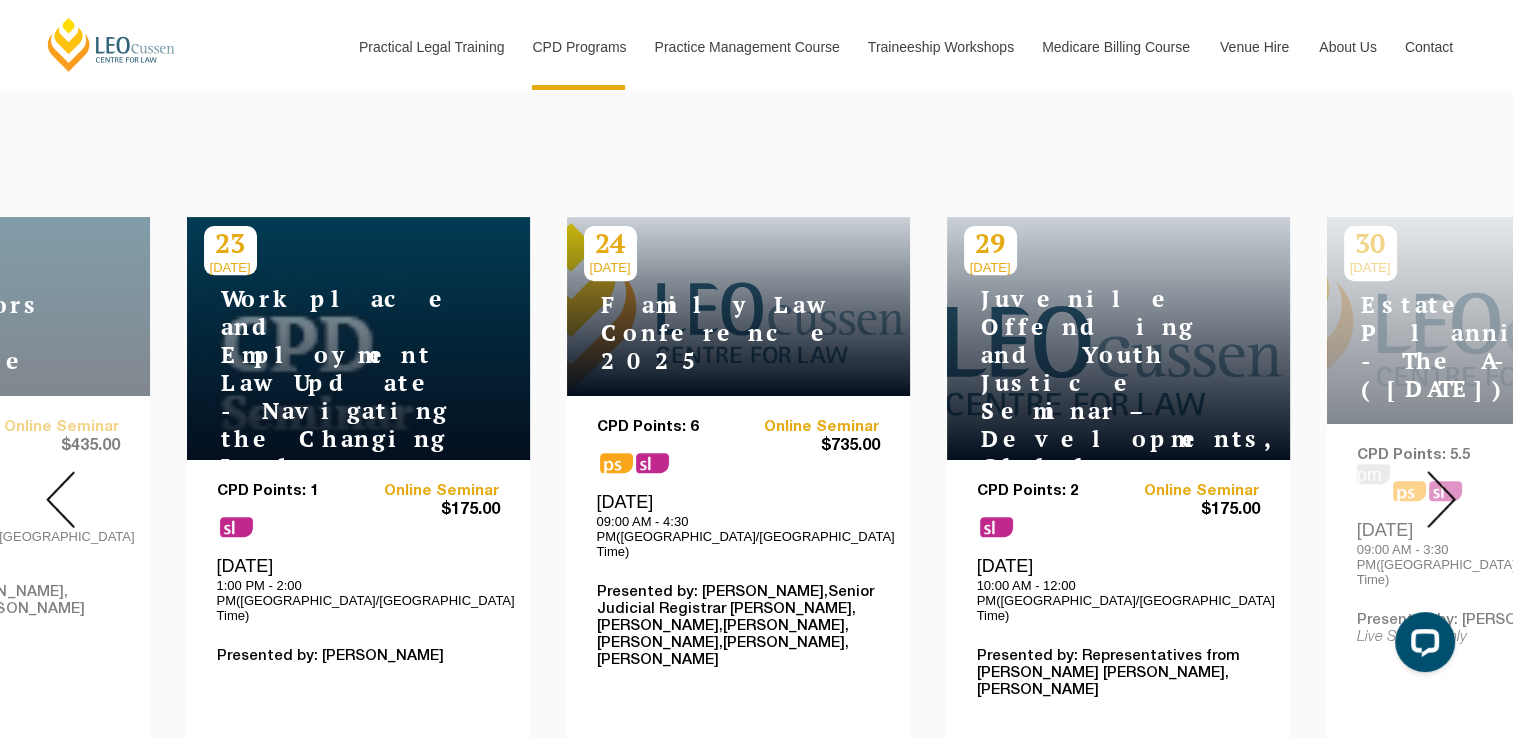 click at bounding box center [1441, 499] 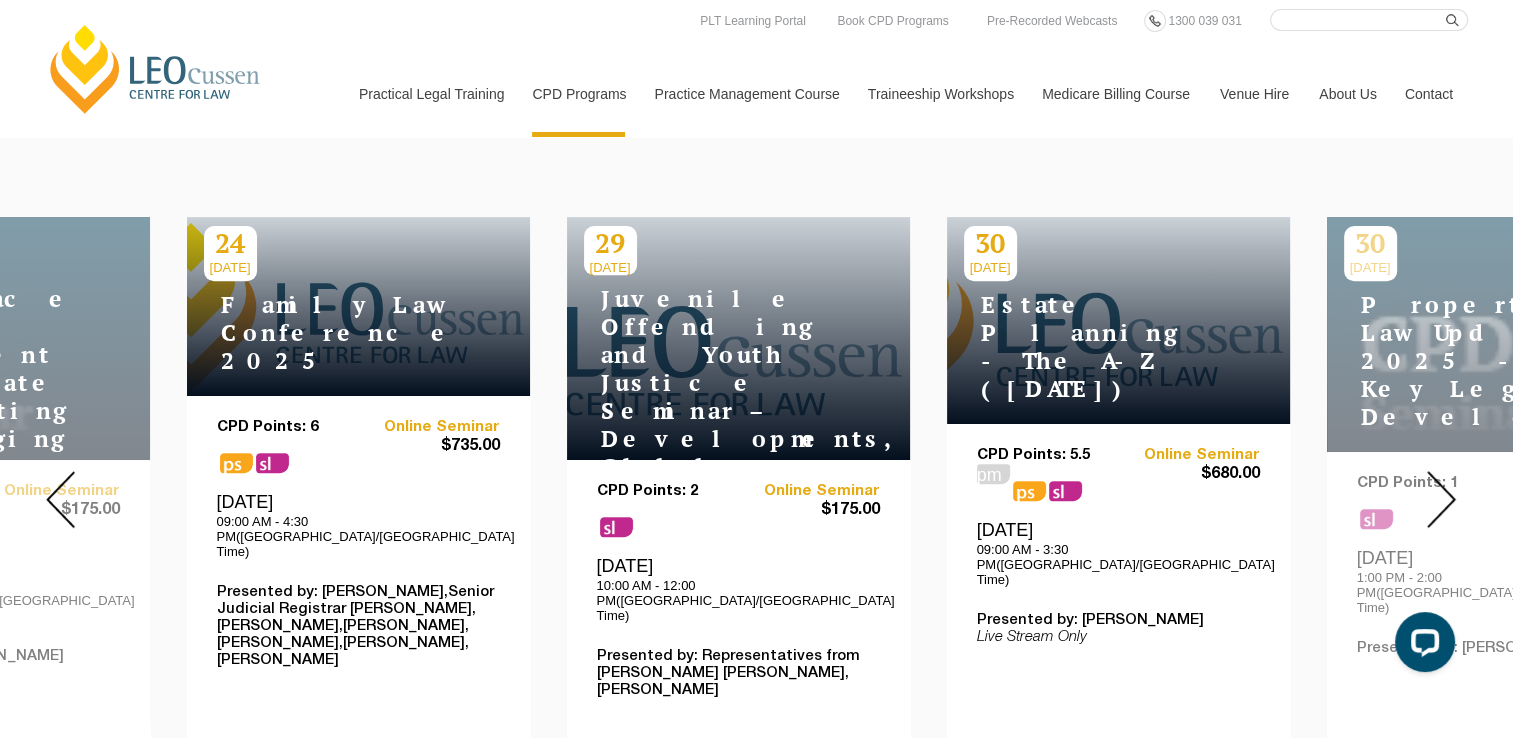 click on "[DATE]       Easements - Navigating the Legal Complexities                 CPD Points: 1    sl       Online Seminar   $175.00        [DATE]  1:00 PM - 2:00 PM([GEOGRAPHIC_DATA]/[GEOGRAPHIC_DATA] Time)       Presented by: [PERSON_NAME]         Read More             [DATE]       Planning Law Practice - From permit to enforcement ([DATE])                 CPD Points: 5.5    ps sl       Online Seminar   $680.00        [DATE]  09:00 AM - 3:30 PM([GEOGRAPHIC_DATA]/[GEOGRAPHIC_DATA] Time)       Presented by: [PERSON_NAME]   Live Stream Only       Read More             [DATE]       Supervised Legal Practice — Navigating Obligations and Risks                  CPD Points: 1    pm       Online Seminar   $175.00        [DATE]  1:00 PM - 2:00 PM([GEOGRAPHIC_DATA]/[GEOGRAPHIC_DATA] Time)       Presented by: [PERSON_NAME]         Read More             [DATE]       Drafting Effective Affidavits - Clarity, Compliance & Persuasion                 CPD Points: 1    ps       Online Seminar" at bounding box center (756, 499) 